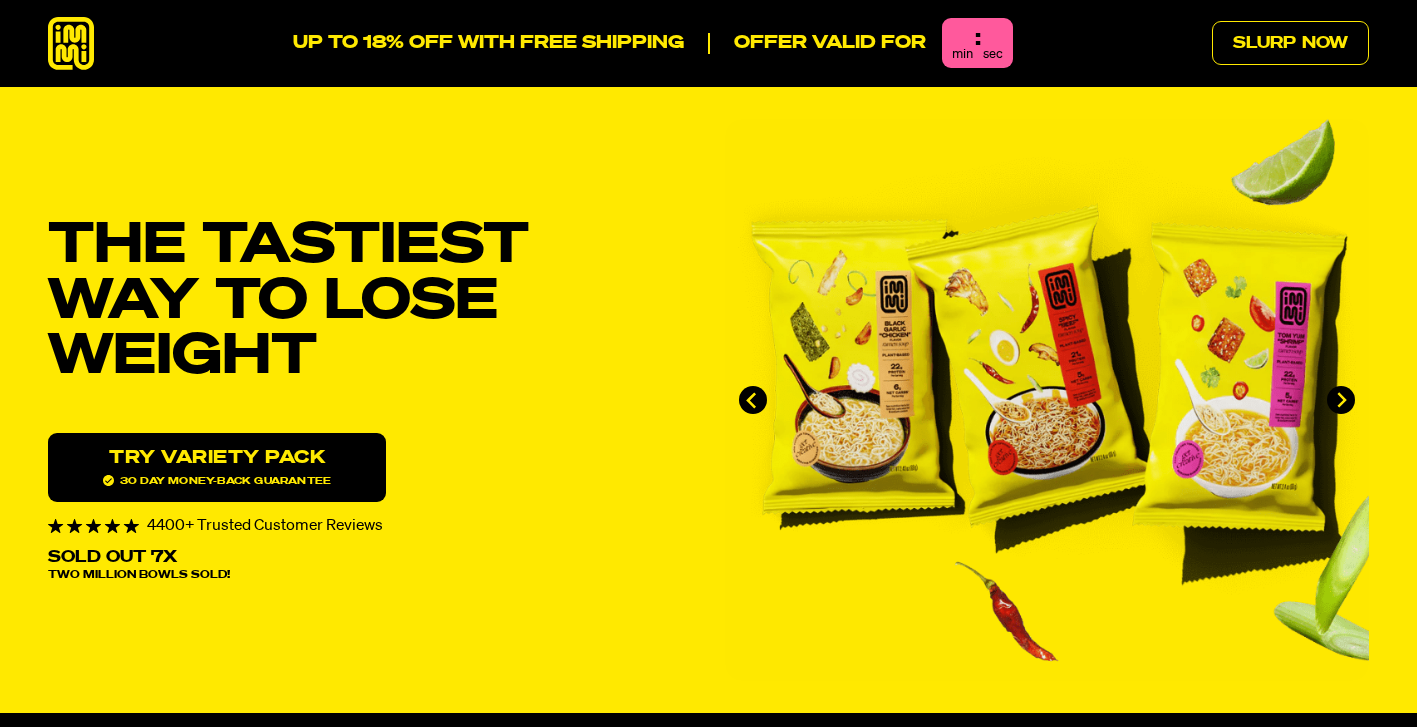 scroll, scrollTop: 0, scrollLeft: 0, axis: both 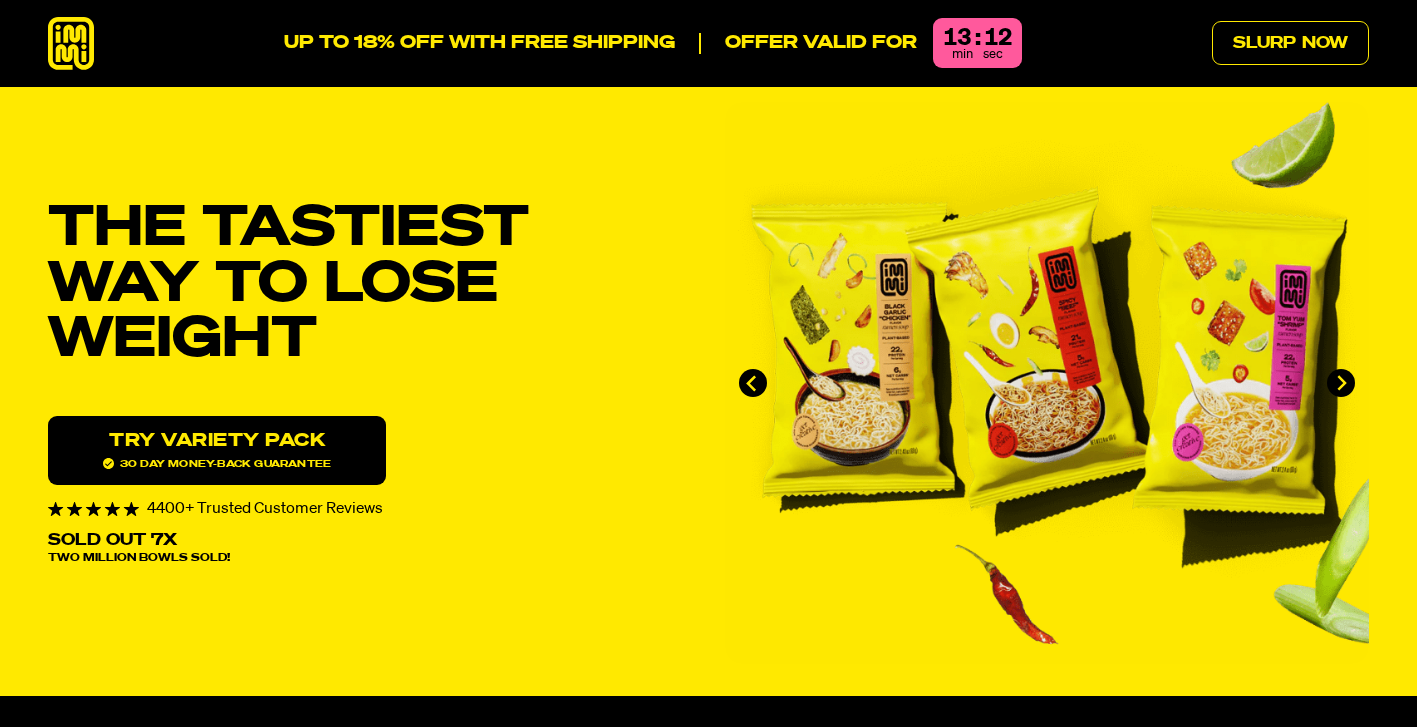 click on "Try variety Pack   30 day money-back guarantee" at bounding box center (217, 450) 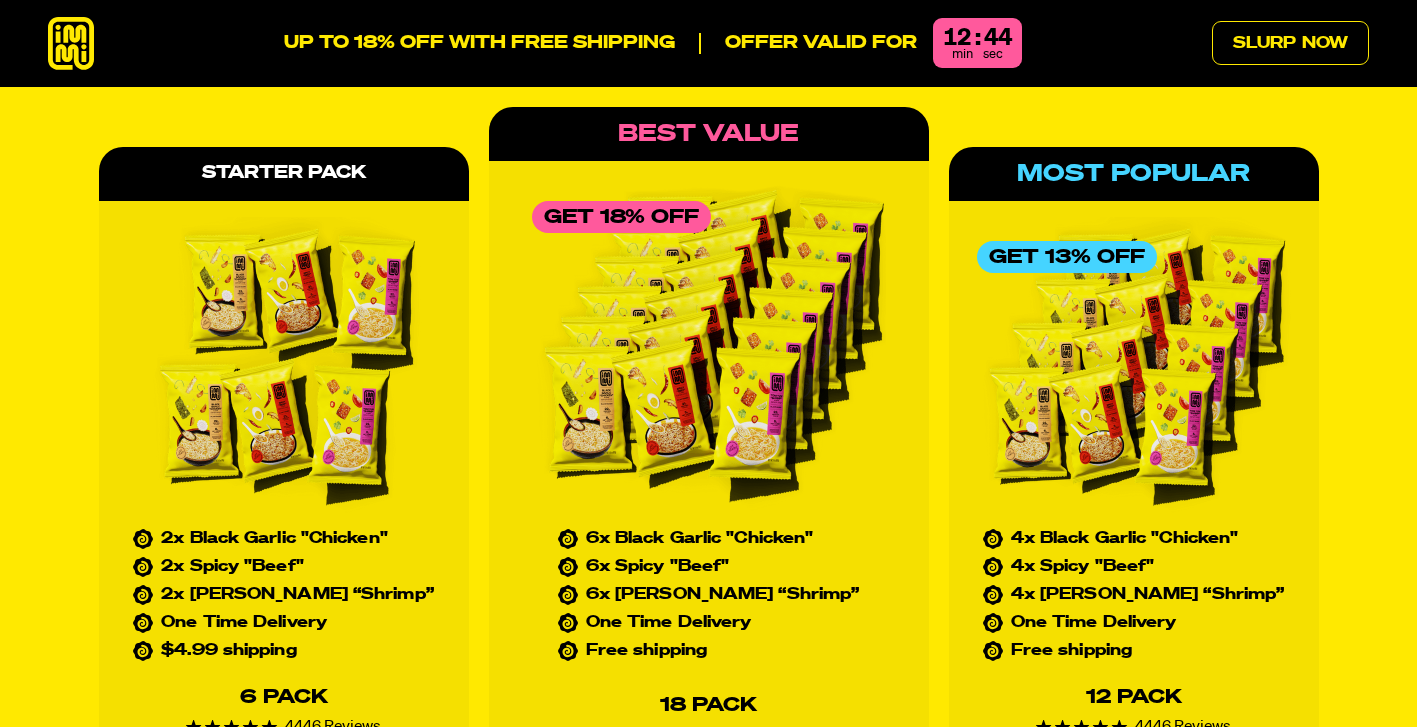 scroll, scrollTop: 9121, scrollLeft: 0, axis: vertical 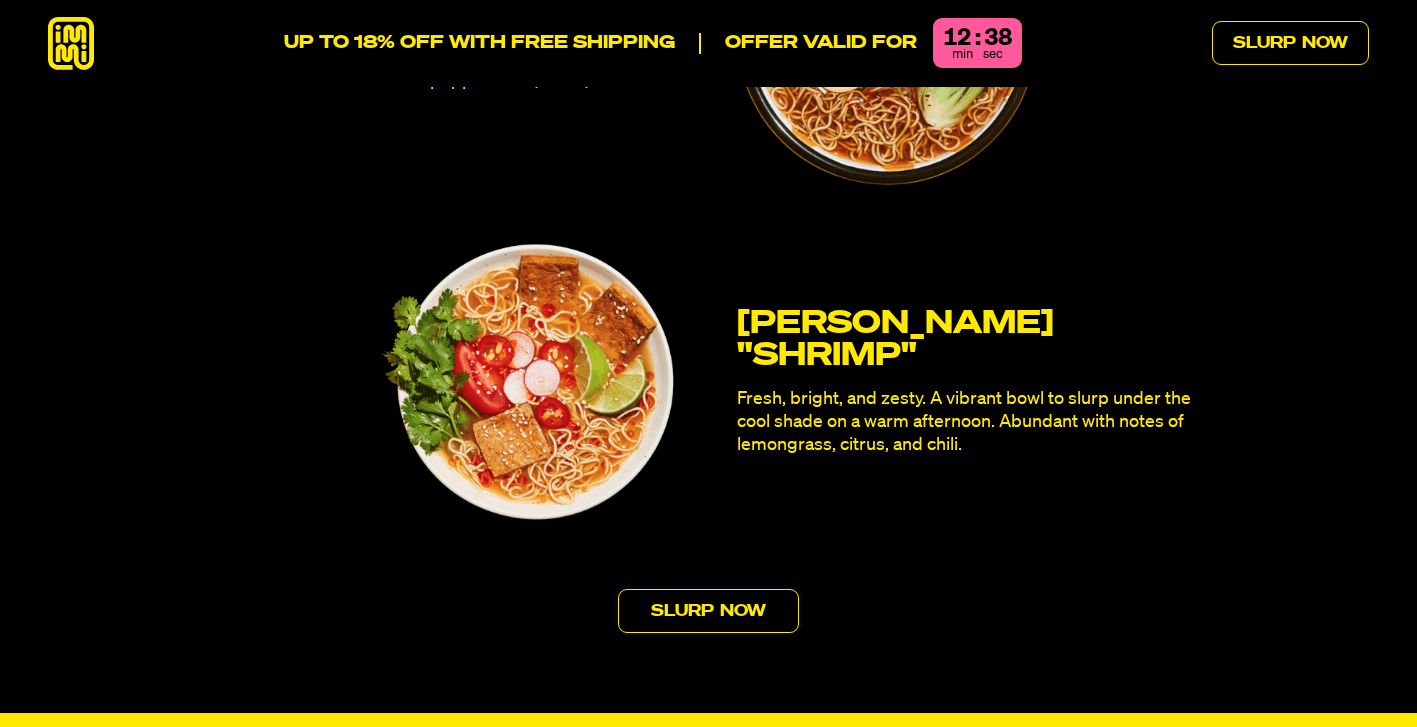 click on "Slurp Now" at bounding box center (708, 611) 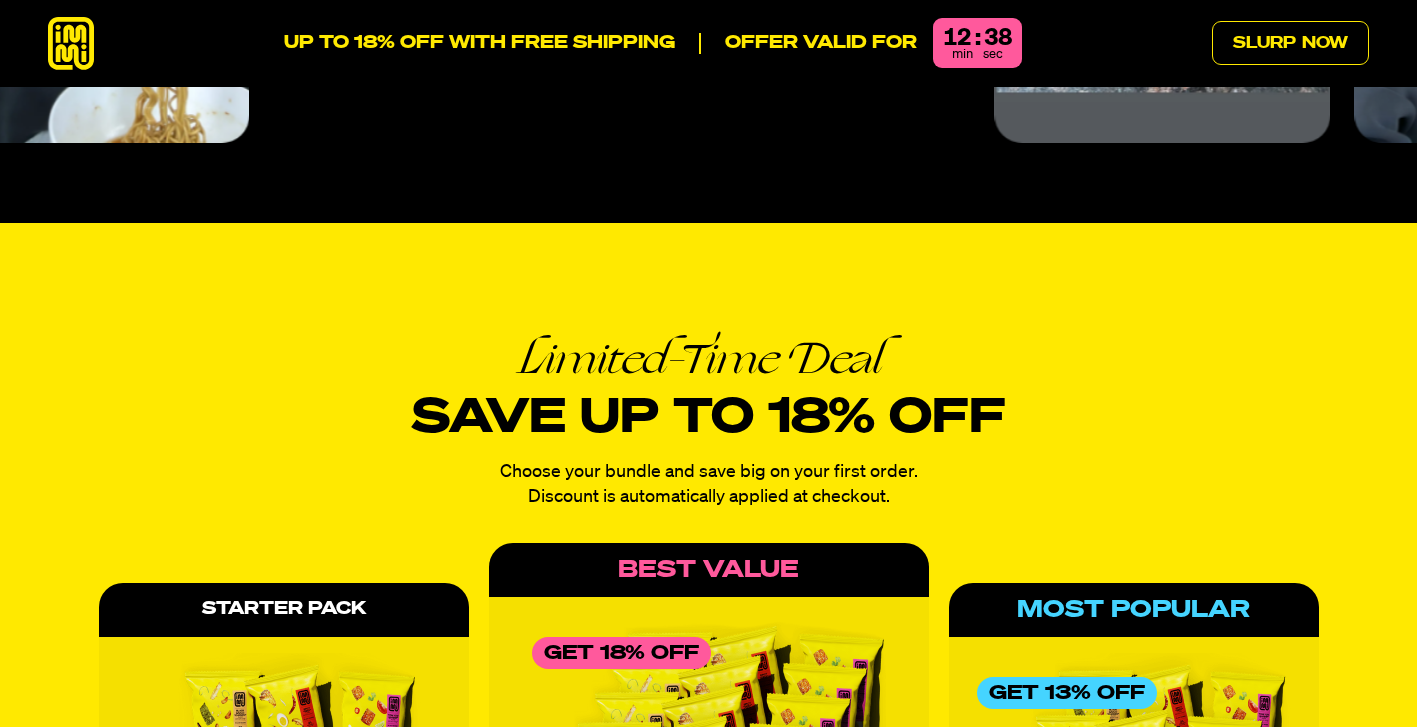 scroll, scrollTop: 8739, scrollLeft: 0, axis: vertical 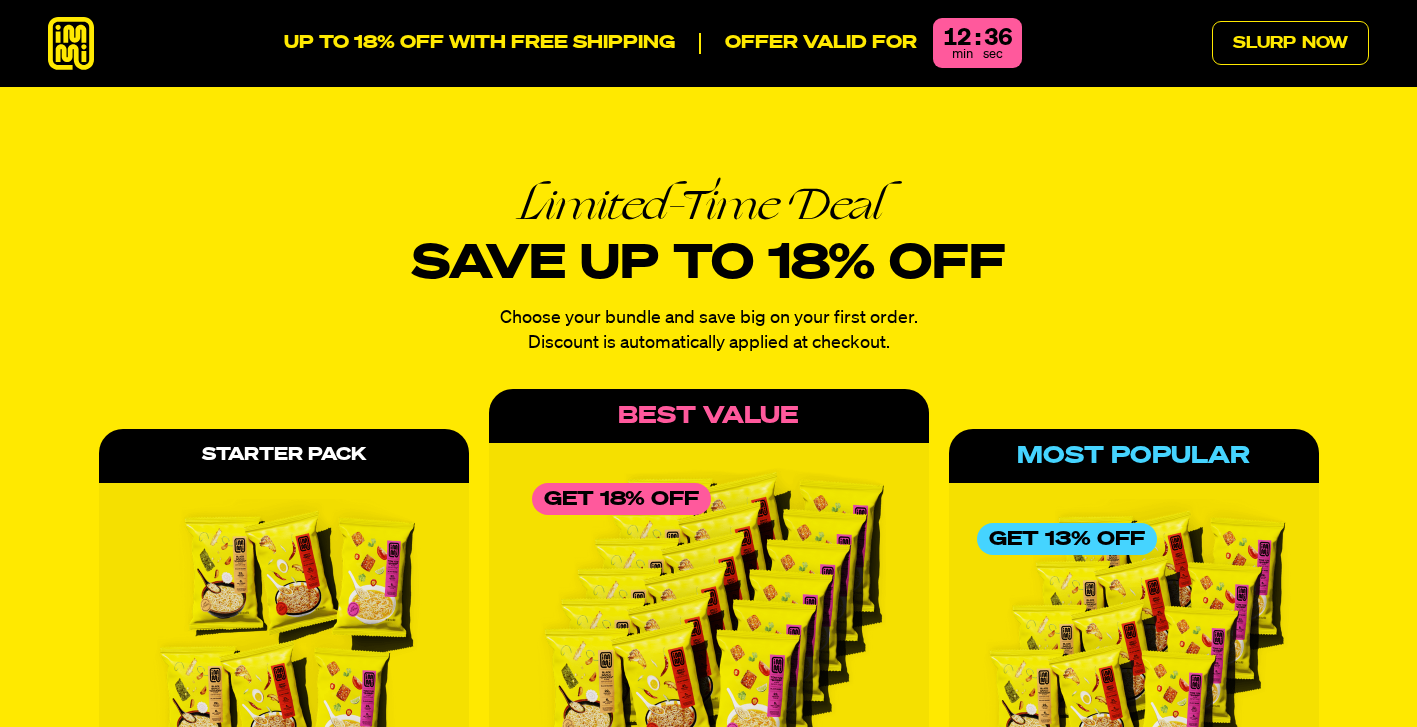 click on "Best Value" at bounding box center [709, 416] 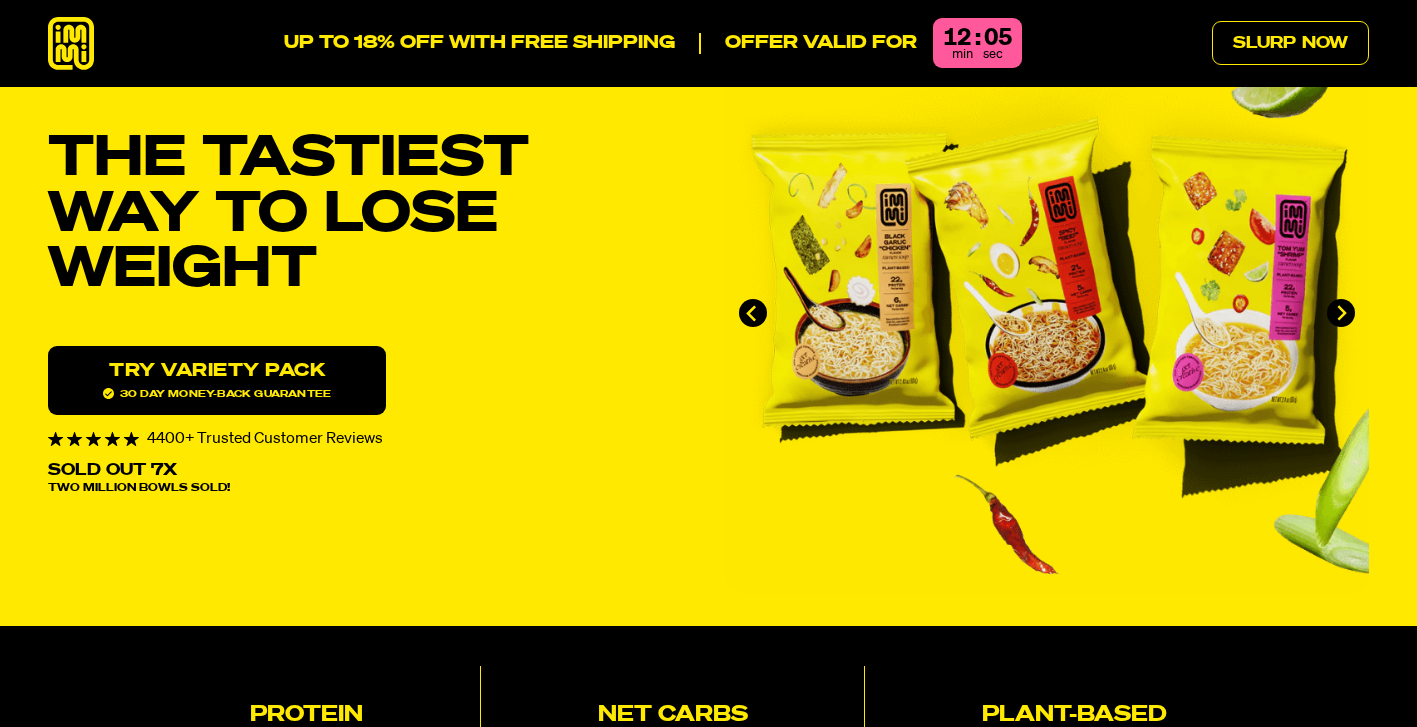 scroll, scrollTop: 0, scrollLeft: 0, axis: both 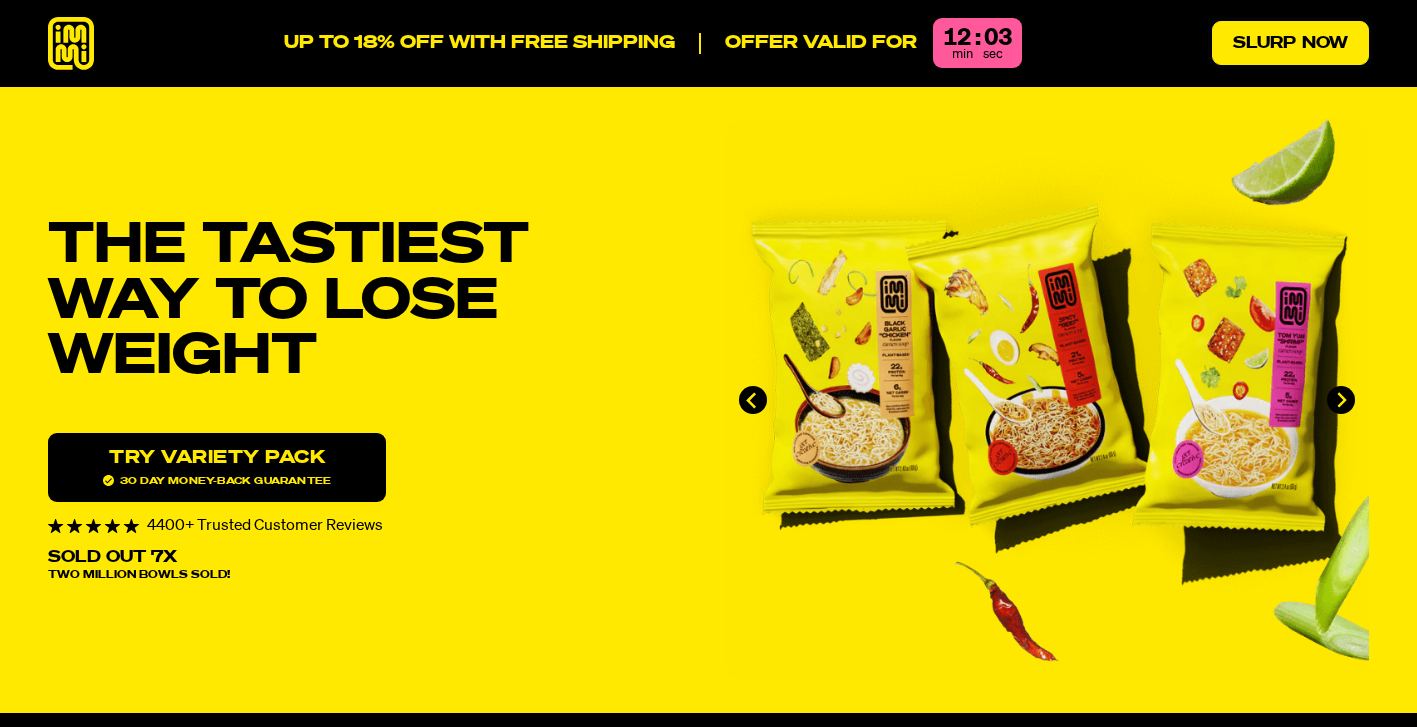 click on "Slurp Now" at bounding box center [1290, 43] 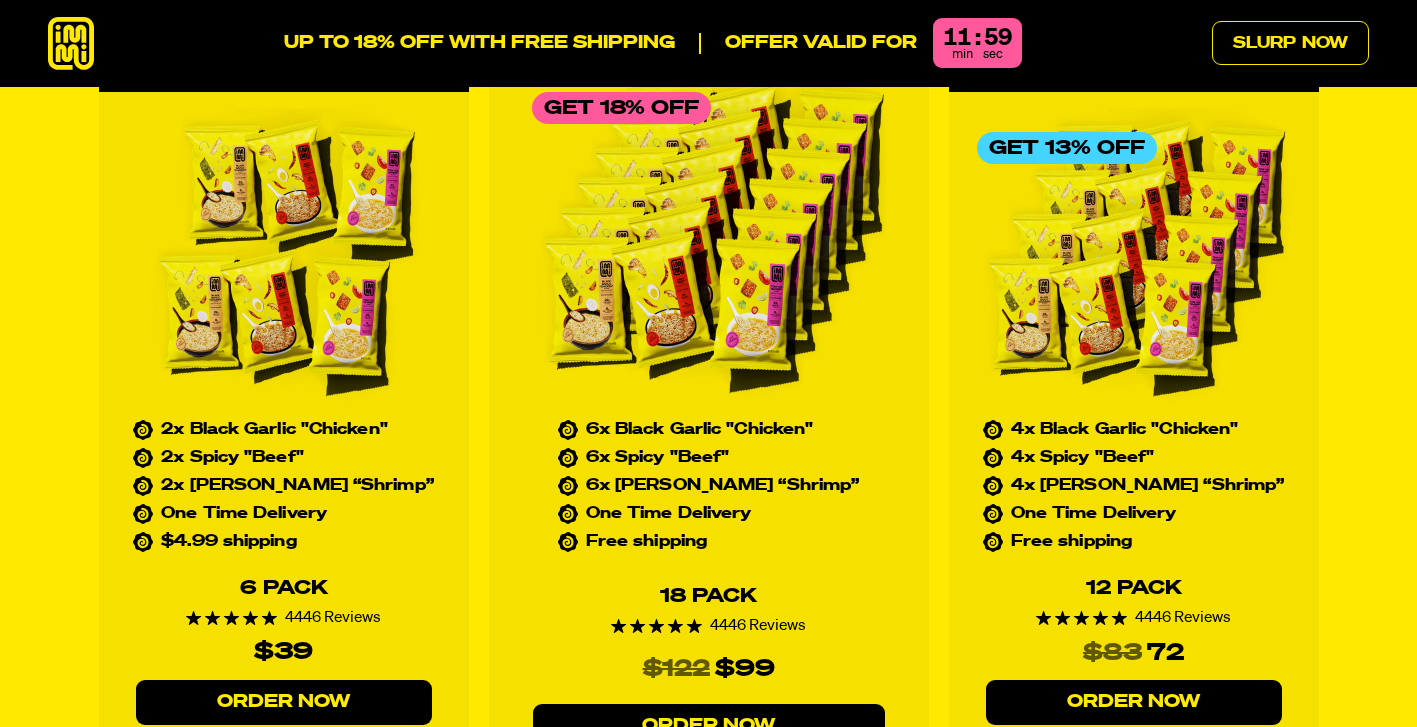scroll, scrollTop: 9157, scrollLeft: 0, axis: vertical 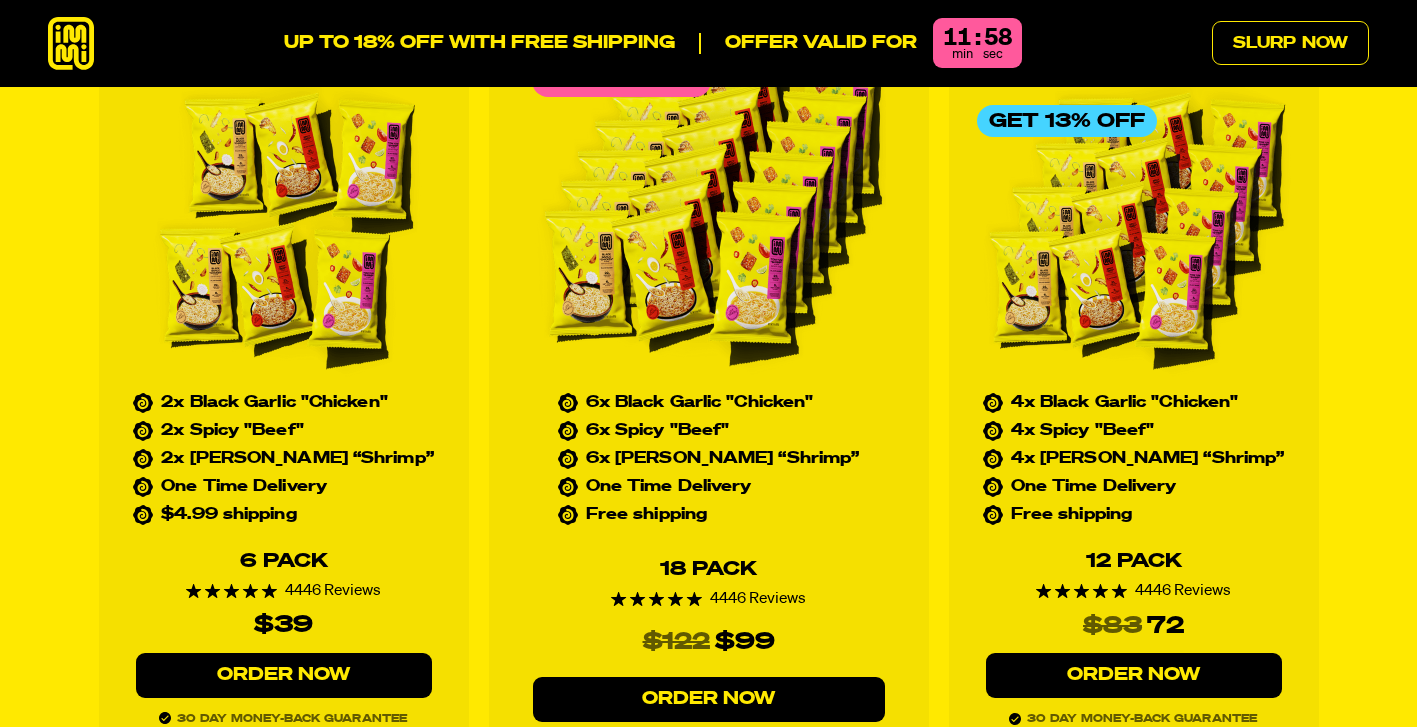 click on "Most Popular
Get 13% Off
4x Black Garlic "Chicken" 4x Spicy "Beef" 4x Tom Yum “Shrimp” One Time Delivery Free shipping
12 Pack
4446 Reviews
$83
72
Order Now
30 day money-back guarantee" at bounding box center (1134, 381) 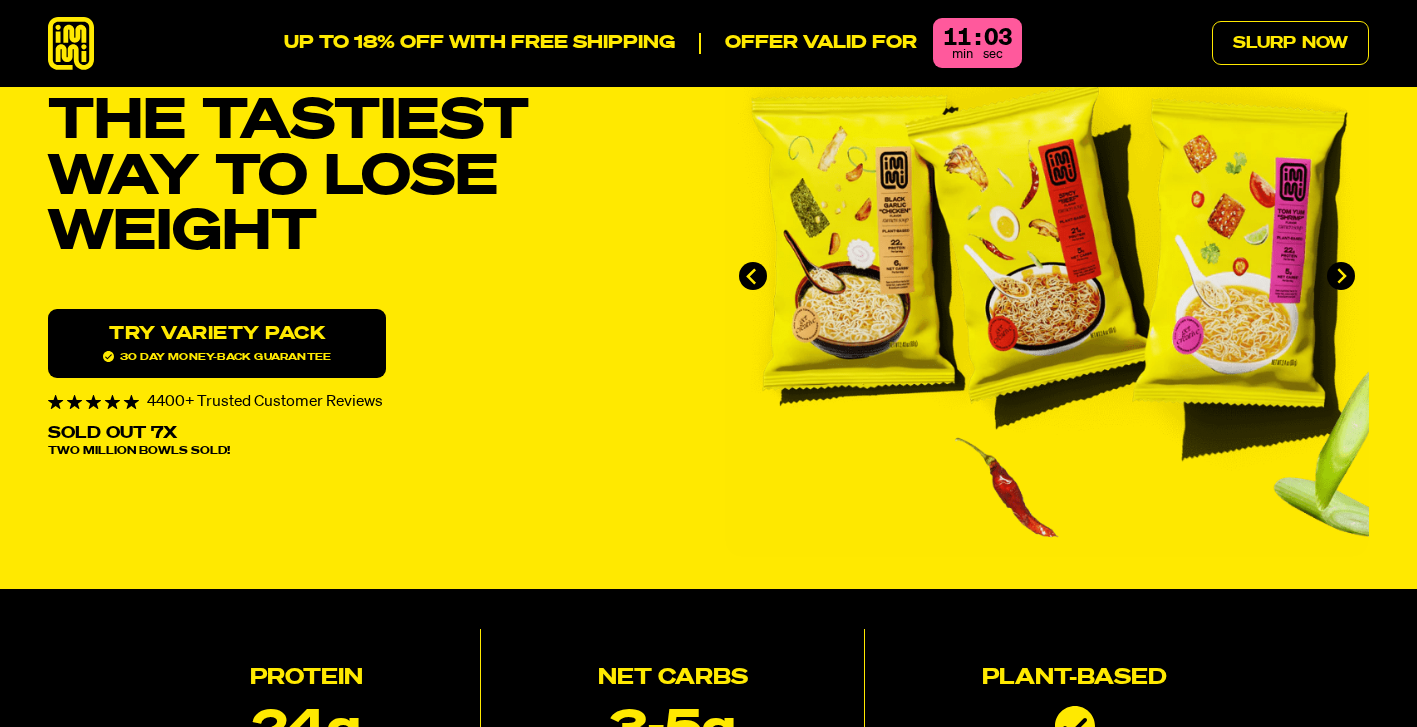scroll, scrollTop: 0, scrollLeft: 0, axis: both 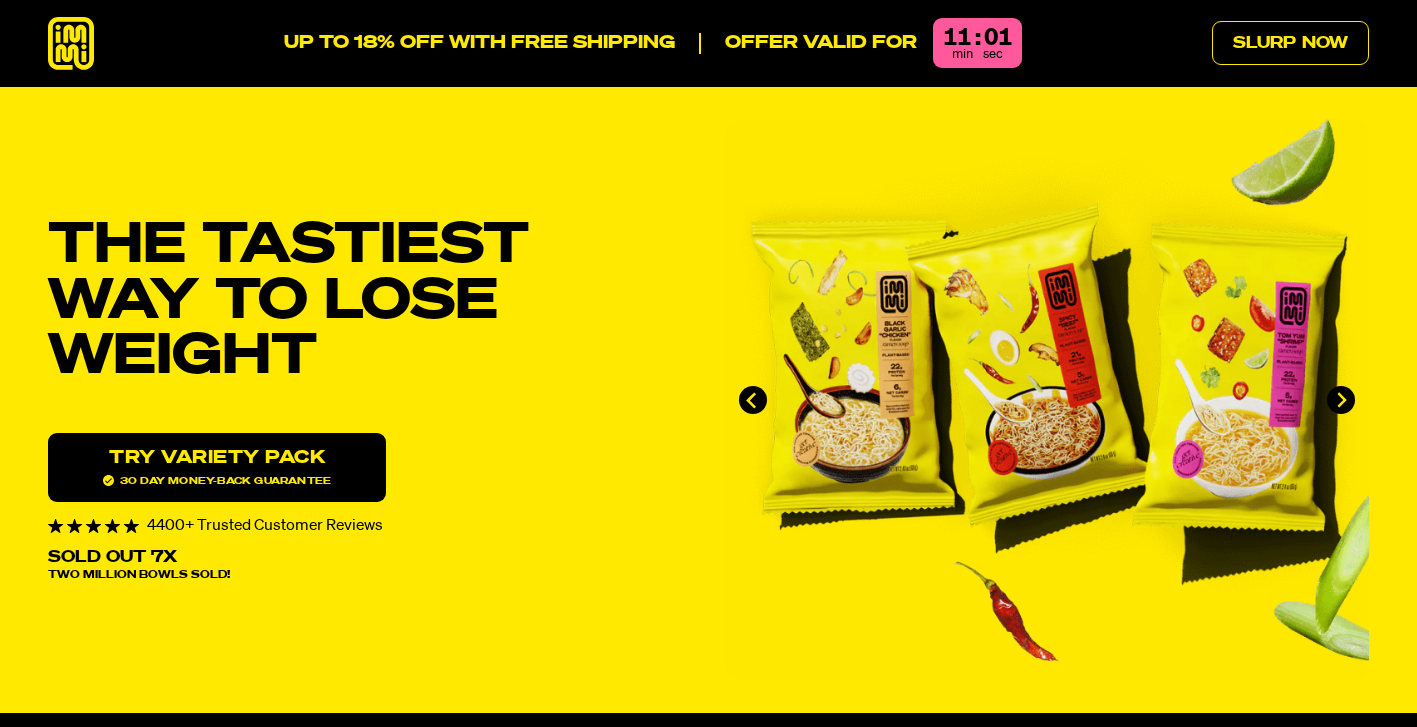 click 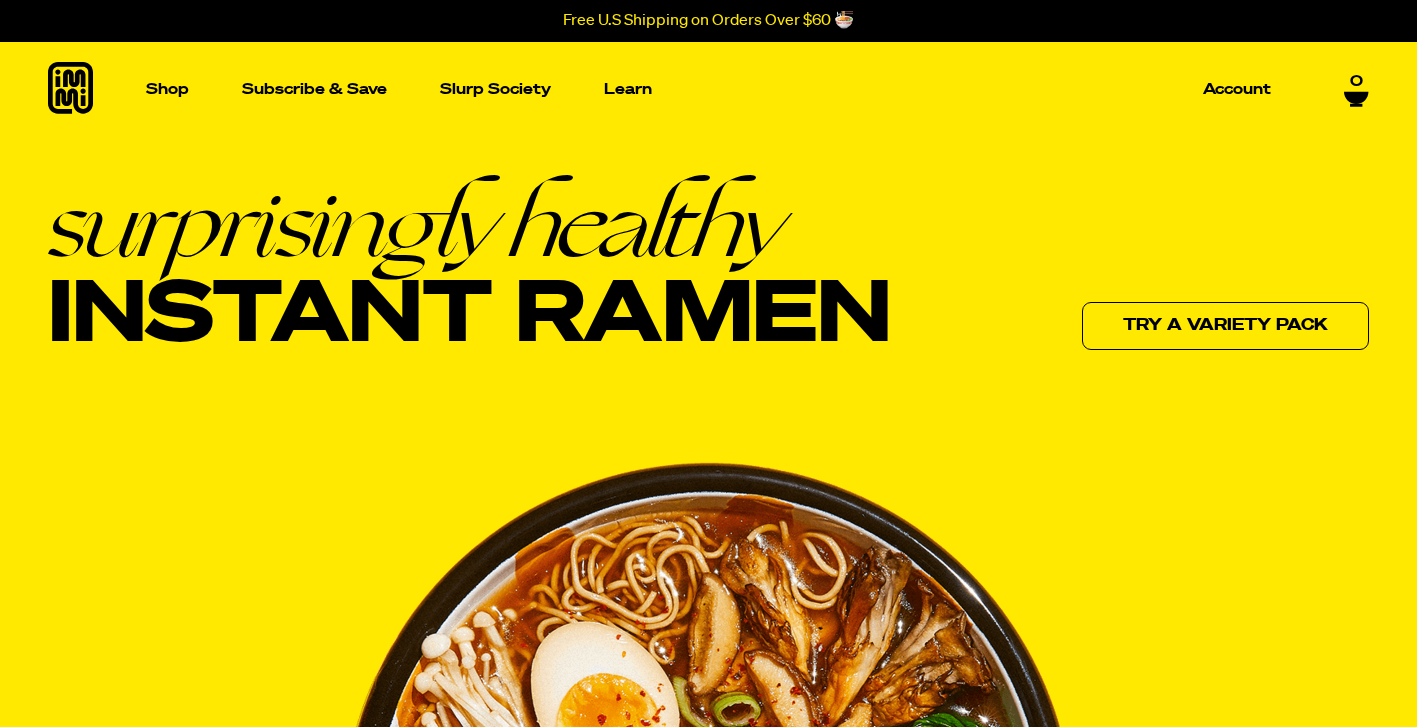 scroll, scrollTop: 0, scrollLeft: 0, axis: both 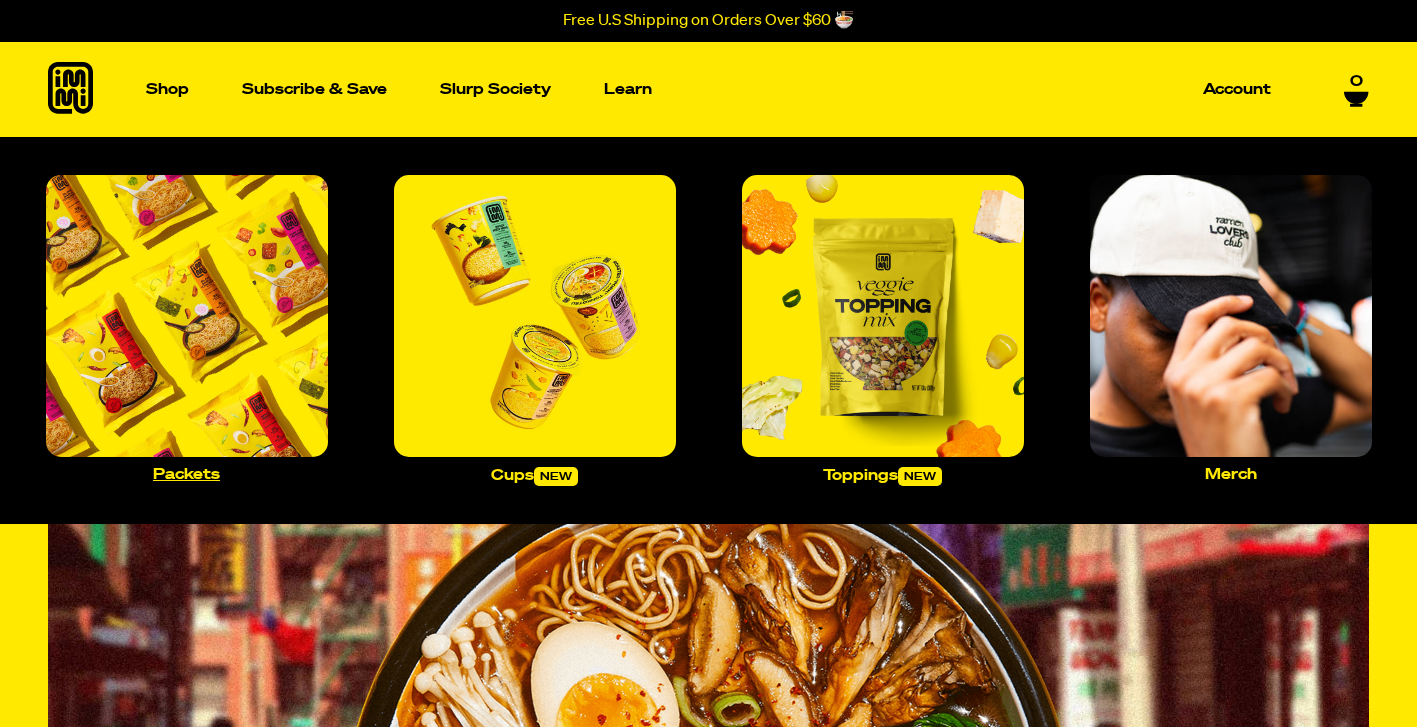 click at bounding box center [187, 316] 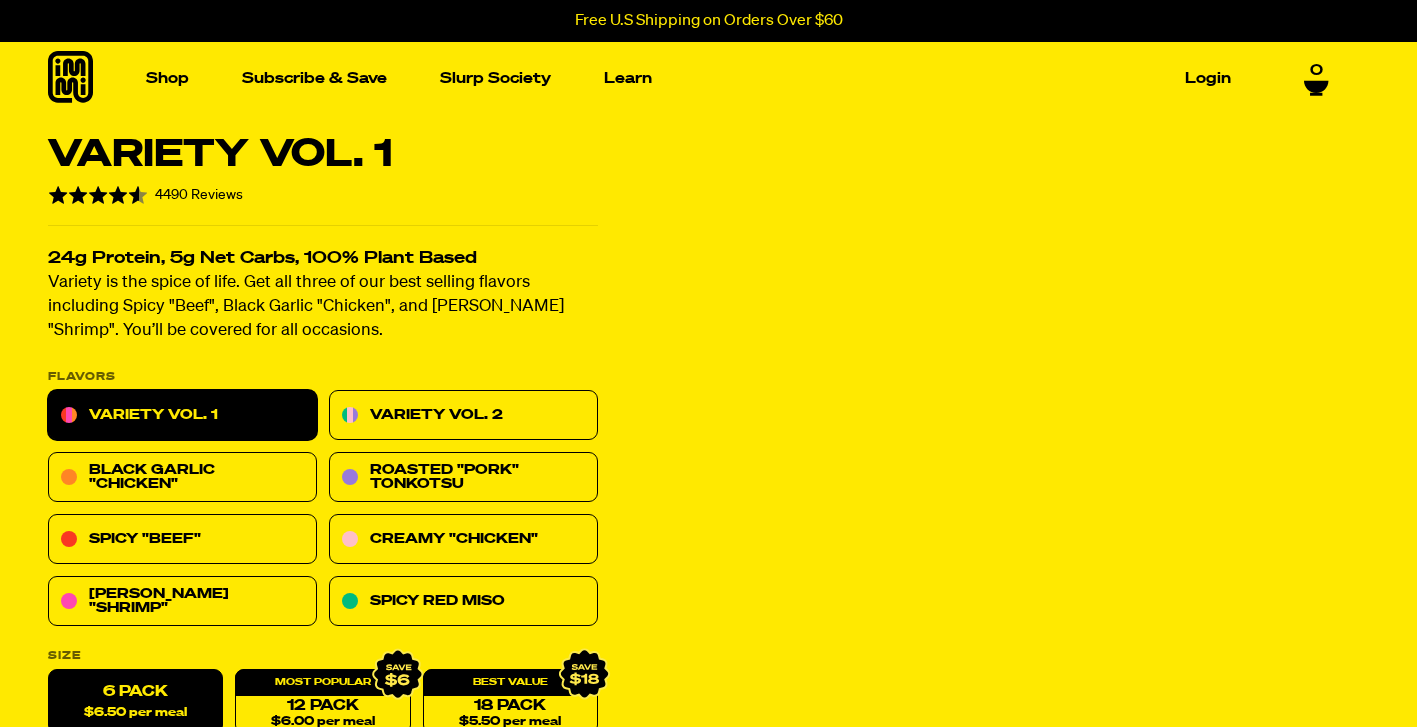 scroll, scrollTop: 0, scrollLeft: 0, axis: both 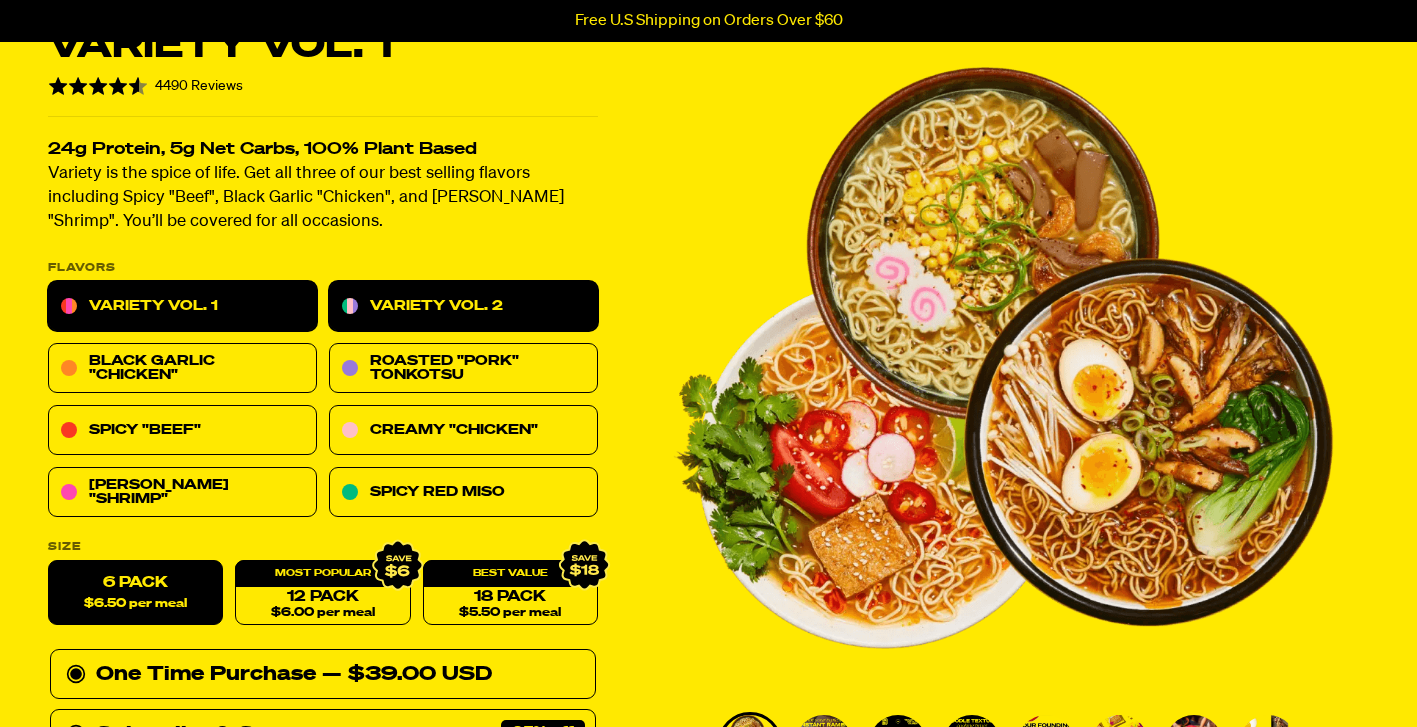 click on "Variety Vol. 2" at bounding box center [463, 307] 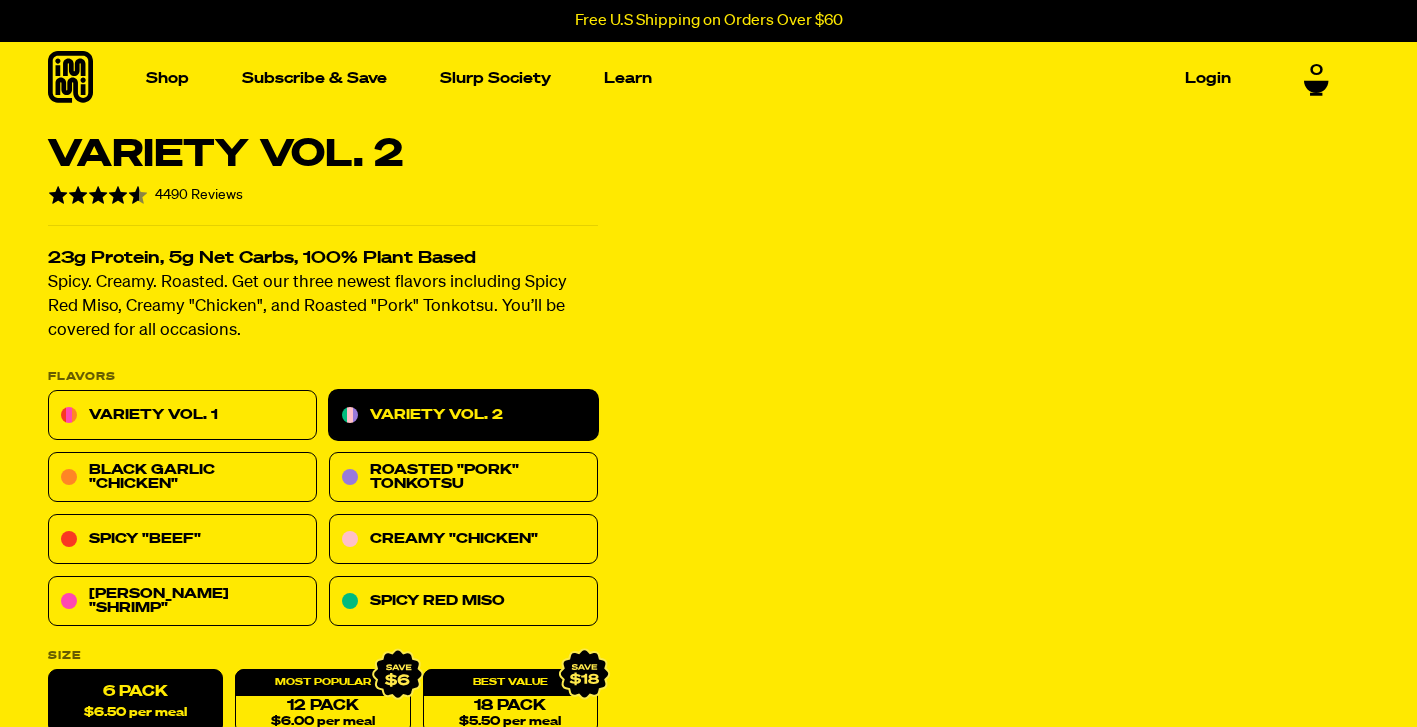 scroll, scrollTop: 0, scrollLeft: 0, axis: both 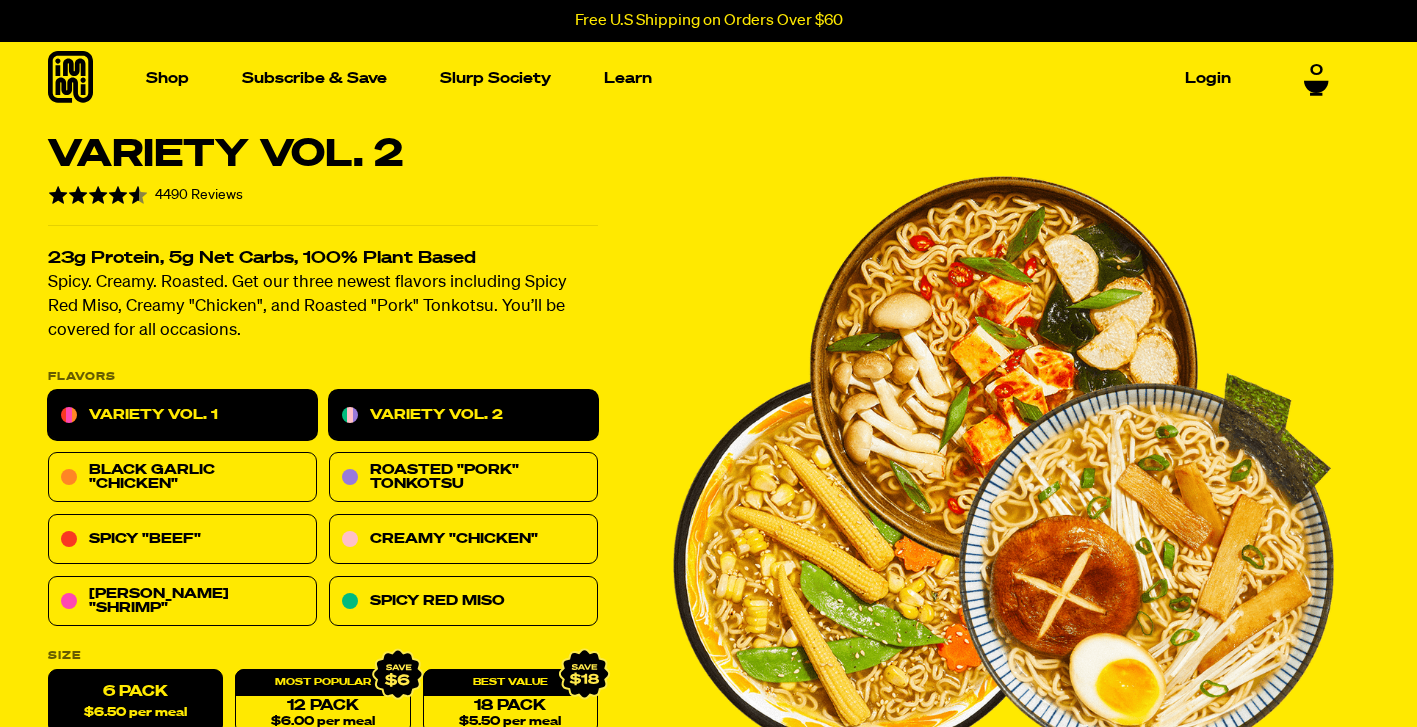 click on "Variety Vol. 1" at bounding box center (182, 416) 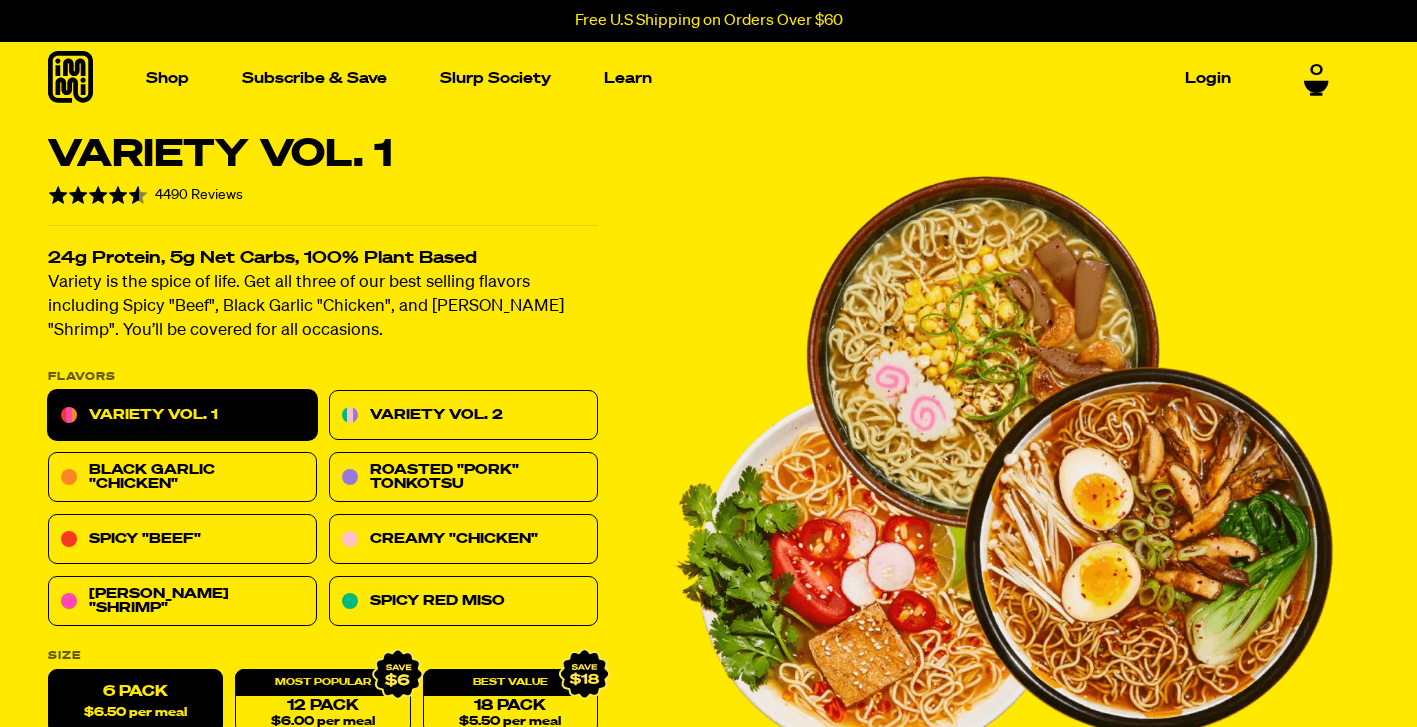scroll, scrollTop: 0, scrollLeft: 0, axis: both 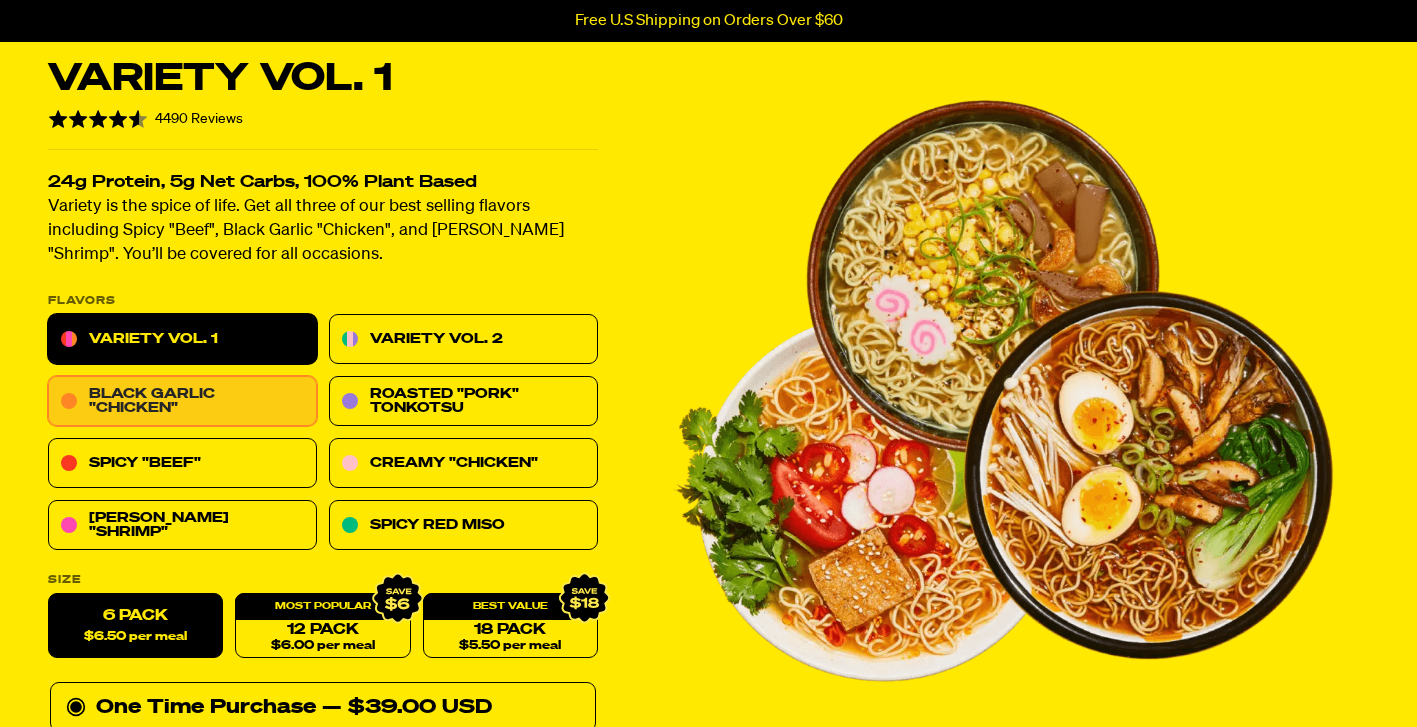click on "Black Garlic "Chicken"" at bounding box center [182, 402] 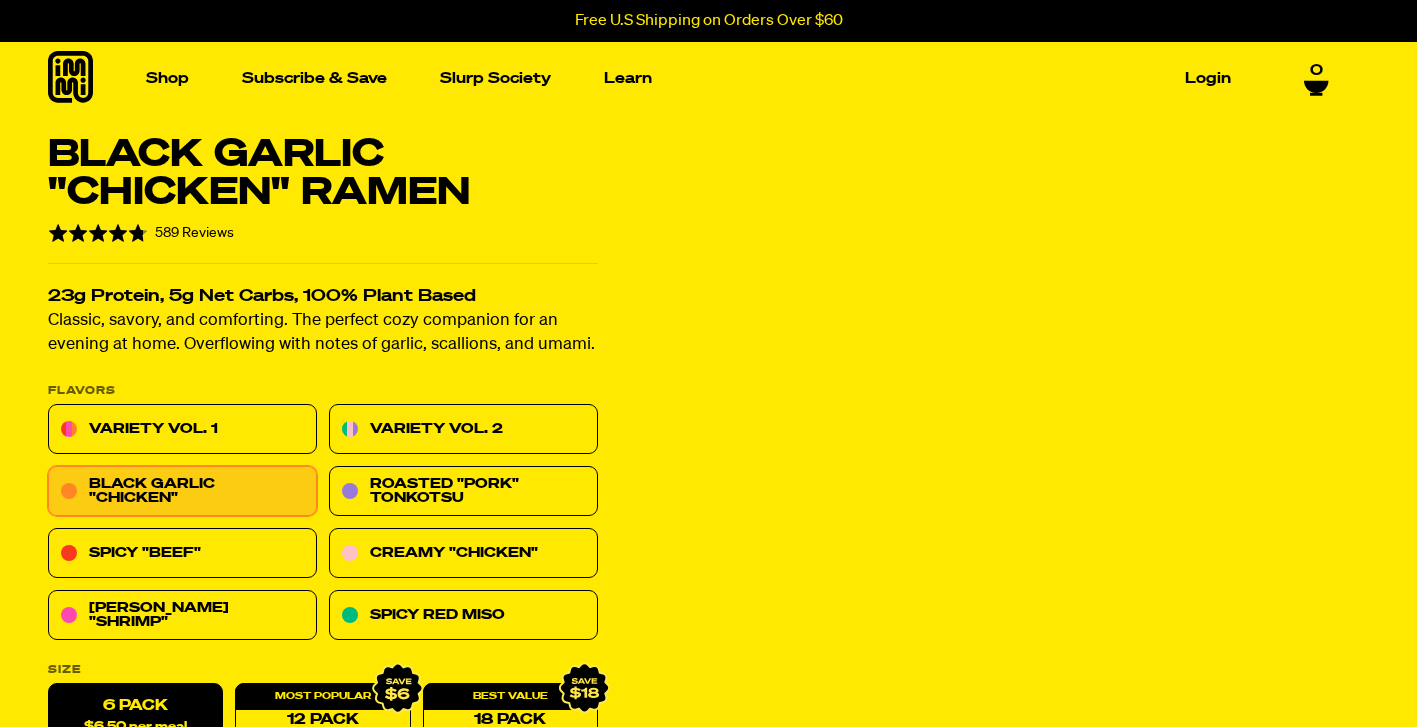 scroll, scrollTop: 0, scrollLeft: 0, axis: both 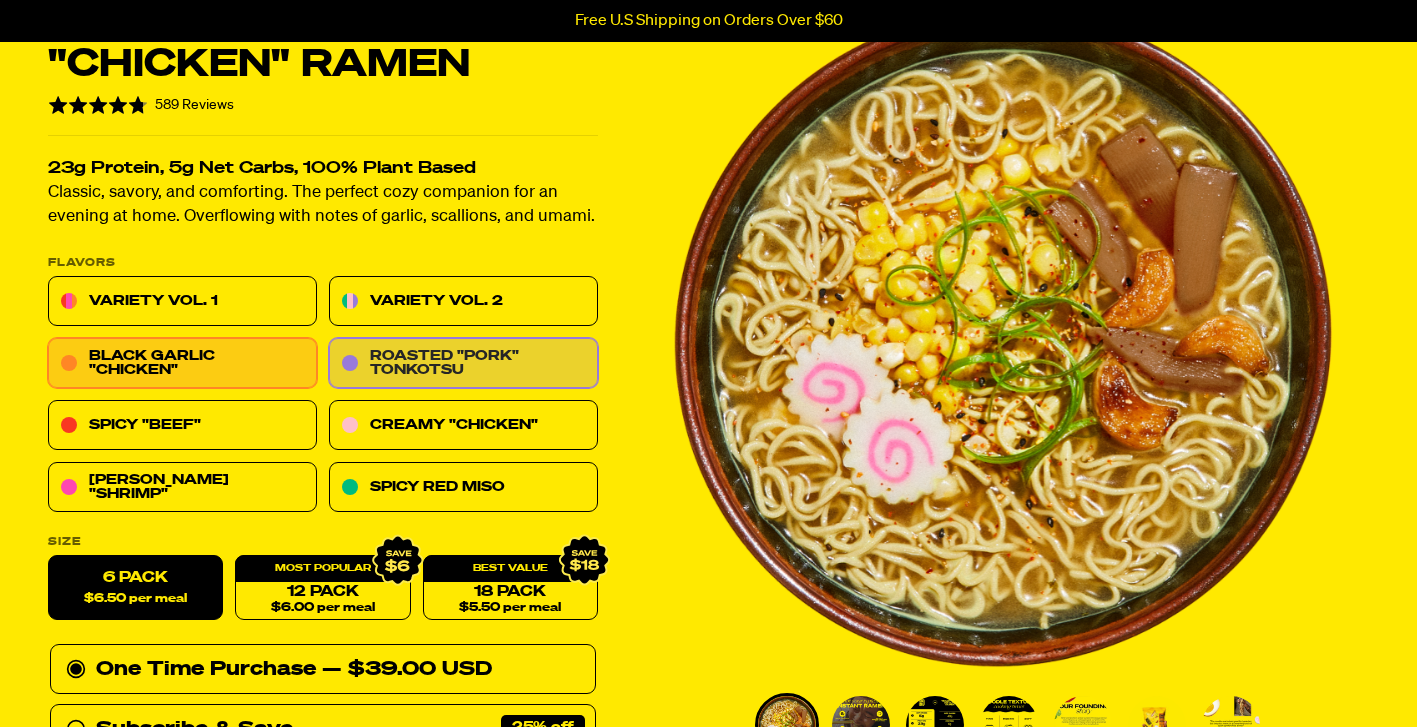 click on "Roasted "Pork" Tonkotsu" at bounding box center [463, 364] 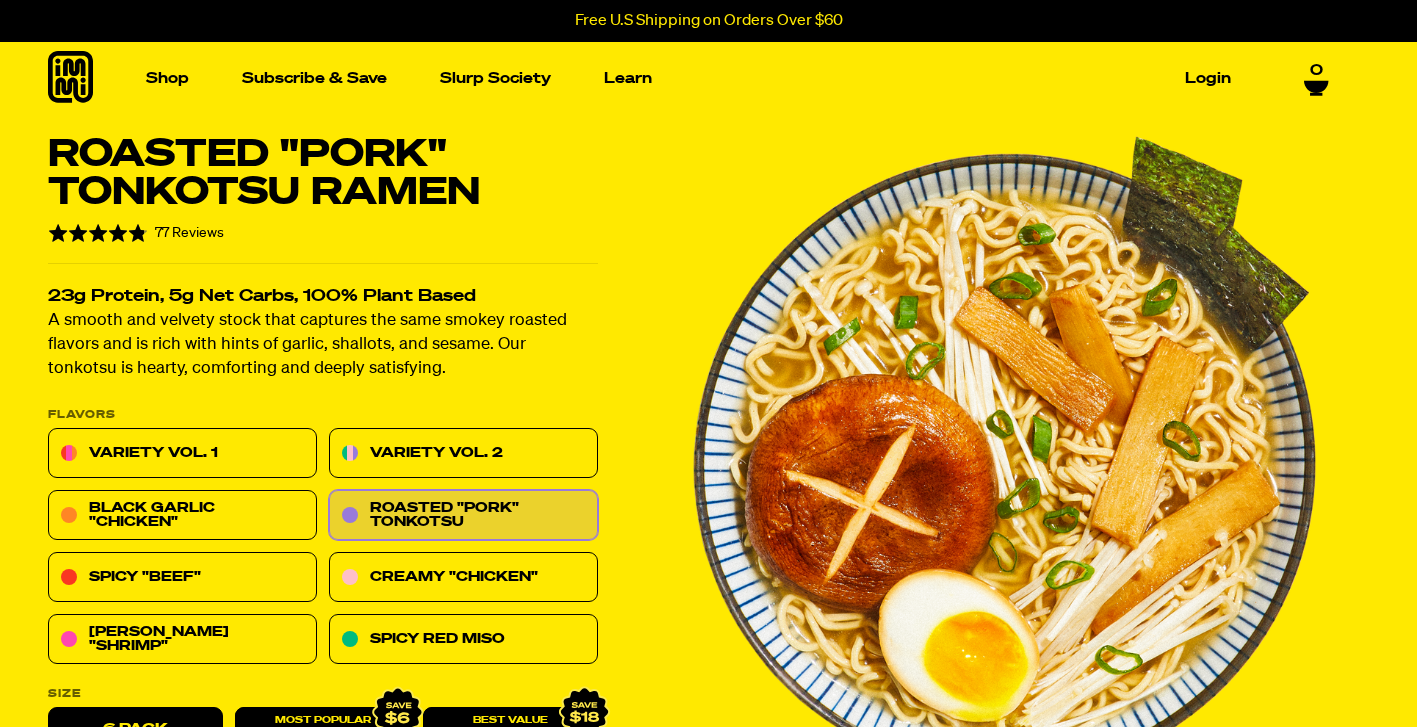 scroll, scrollTop: 0, scrollLeft: 0, axis: both 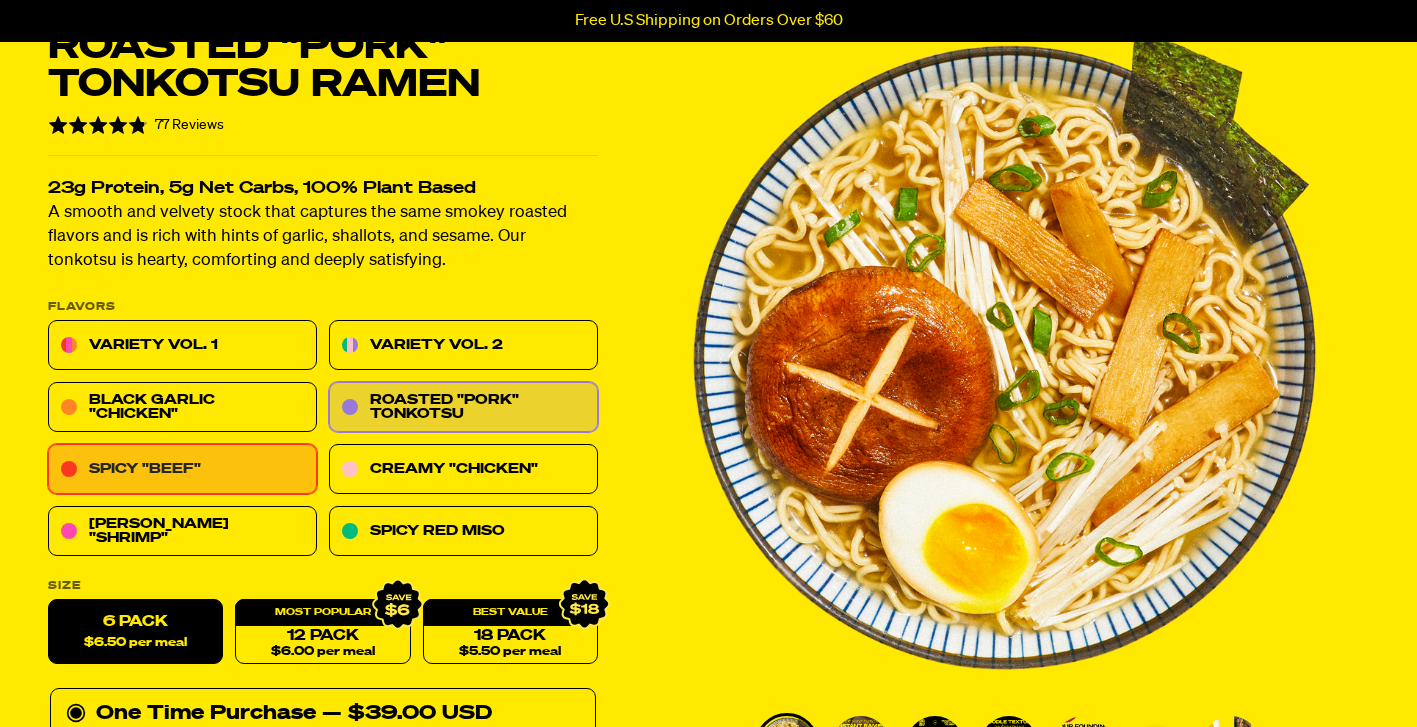 click on "Spicy "Beef"" at bounding box center [182, 470] 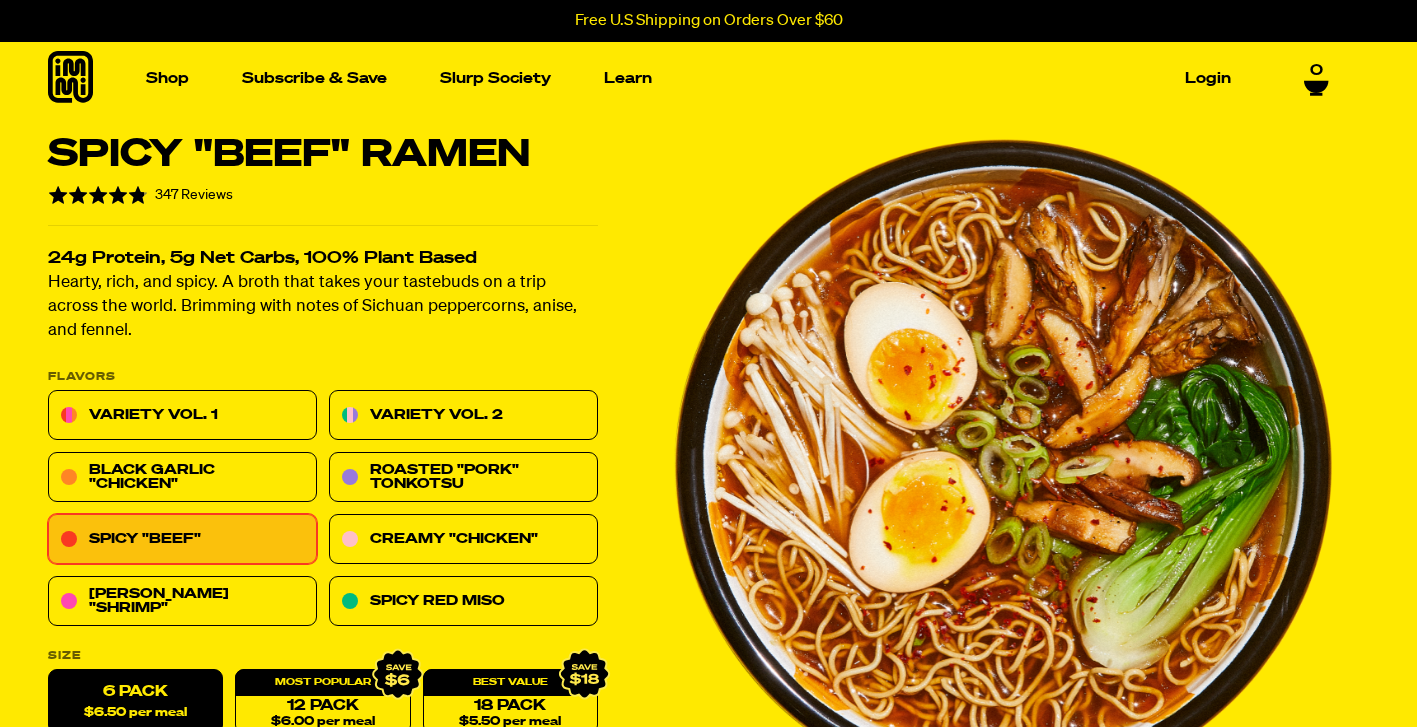 scroll, scrollTop: 0, scrollLeft: 0, axis: both 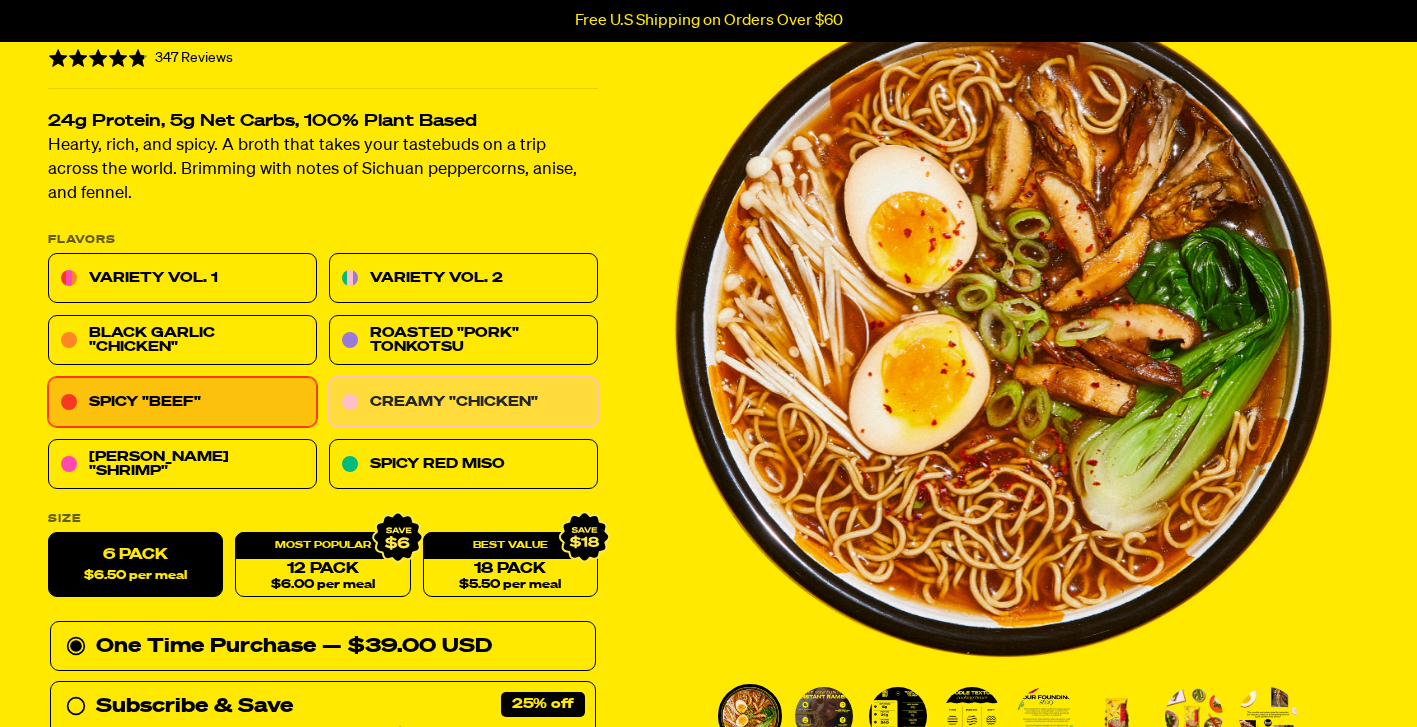 click on "Creamy "Chicken"" at bounding box center (463, 403) 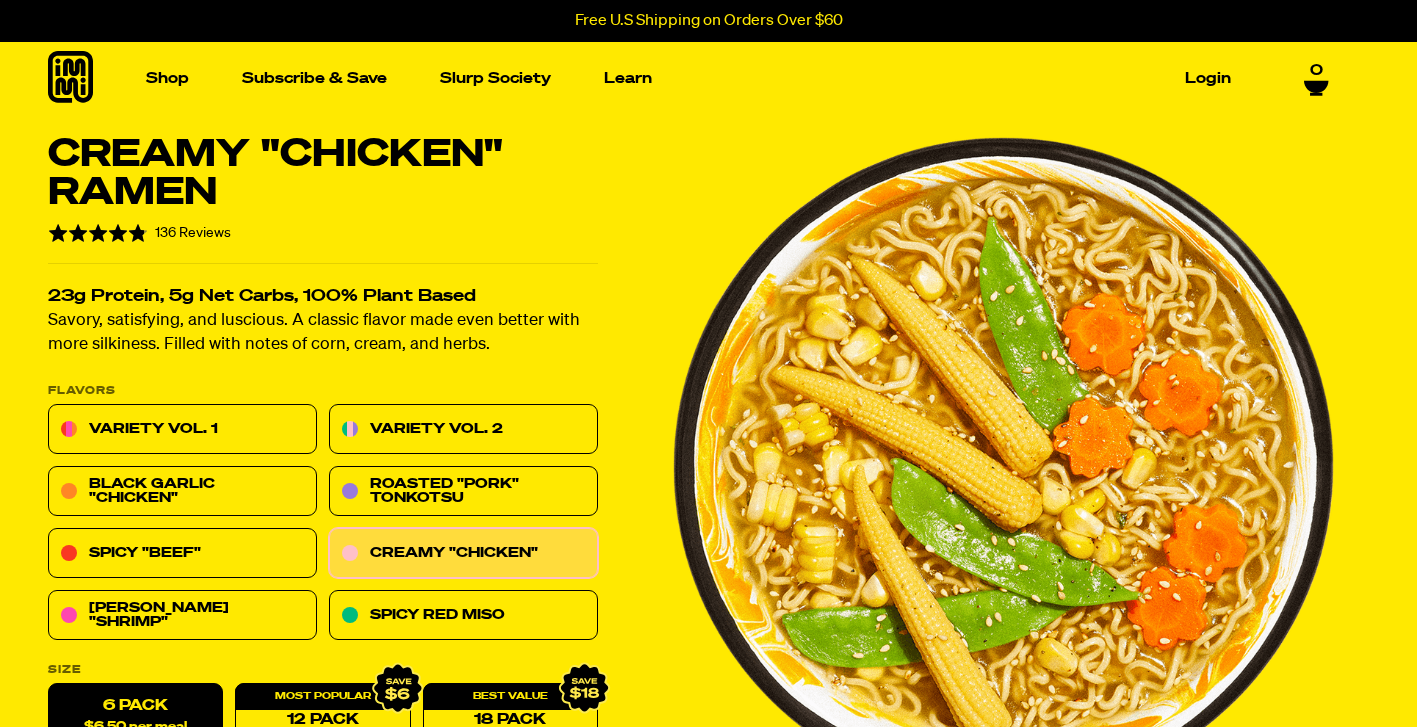 scroll, scrollTop: 0, scrollLeft: 0, axis: both 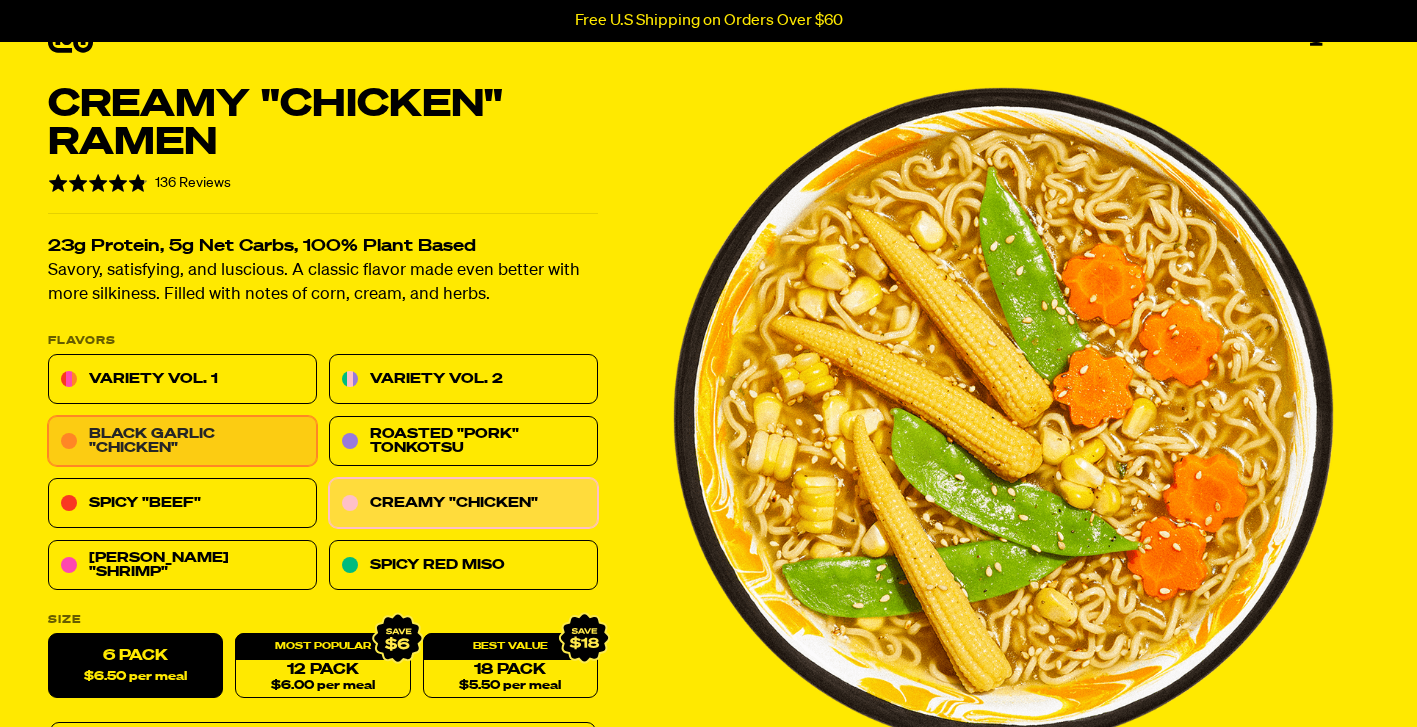 click on "Black Garlic "Chicken"" at bounding box center [182, 442] 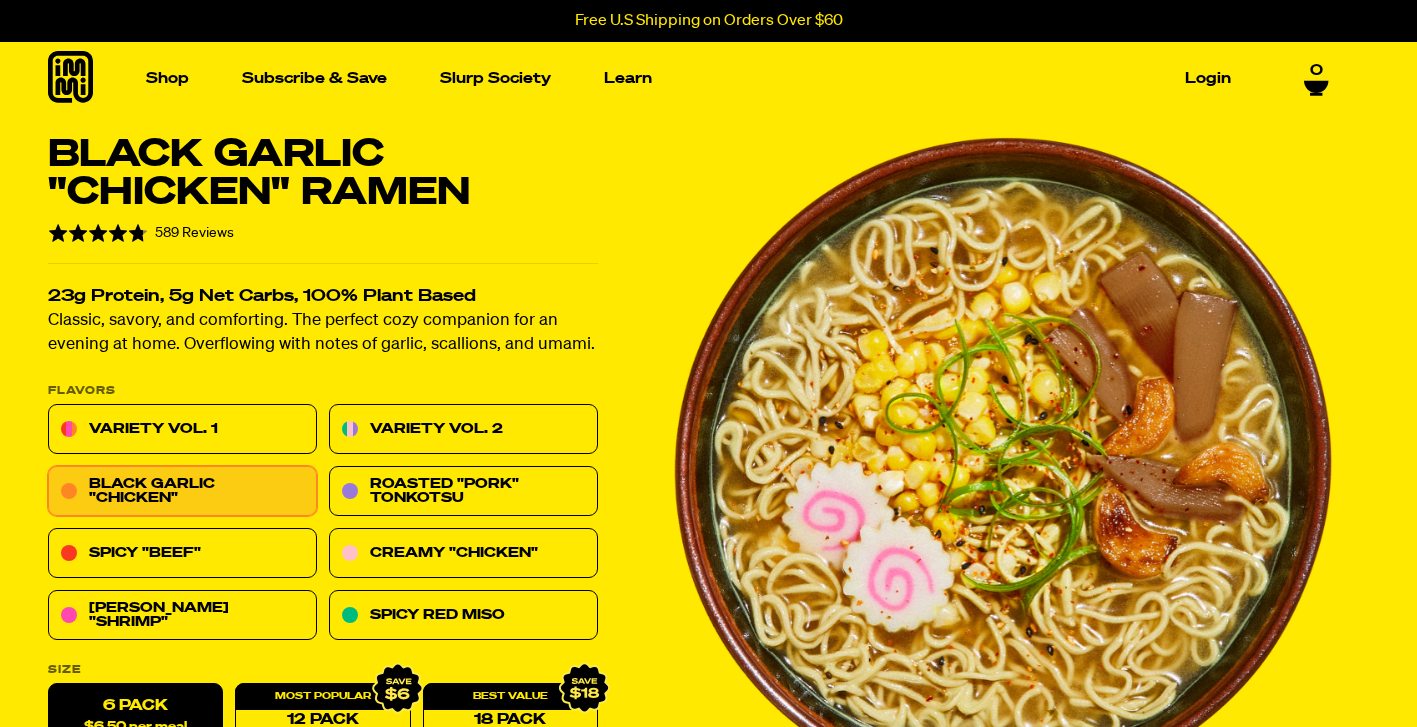scroll, scrollTop: 0, scrollLeft: 0, axis: both 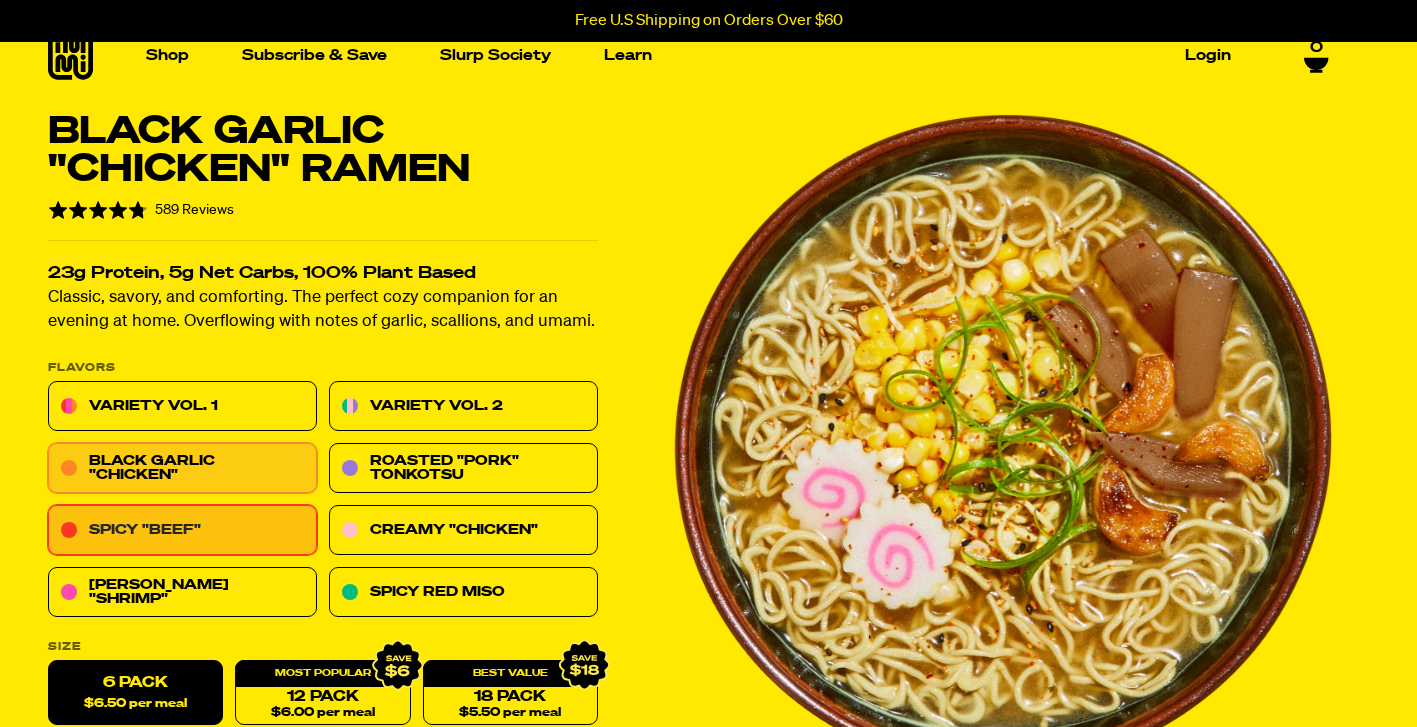 click on "Spicy "Beef"" at bounding box center (182, 531) 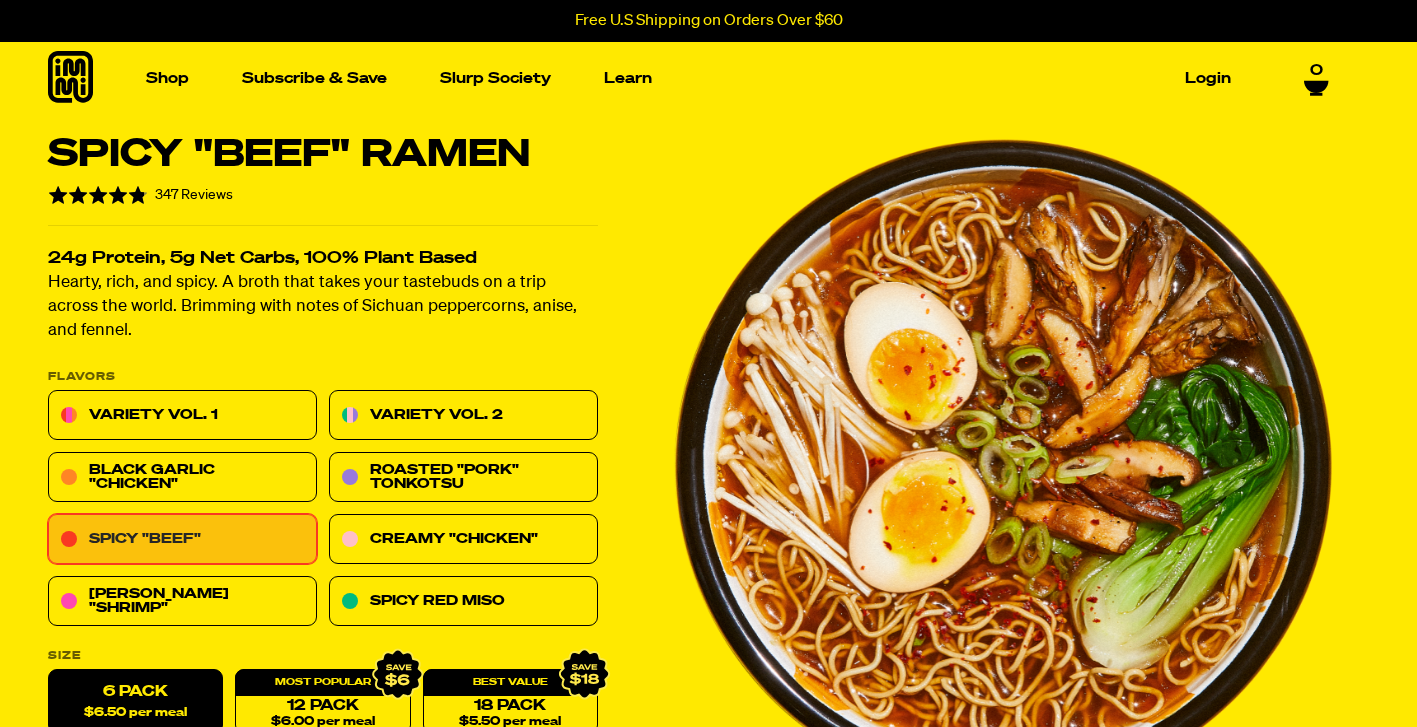 scroll, scrollTop: 0, scrollLeft: 0, axis: both 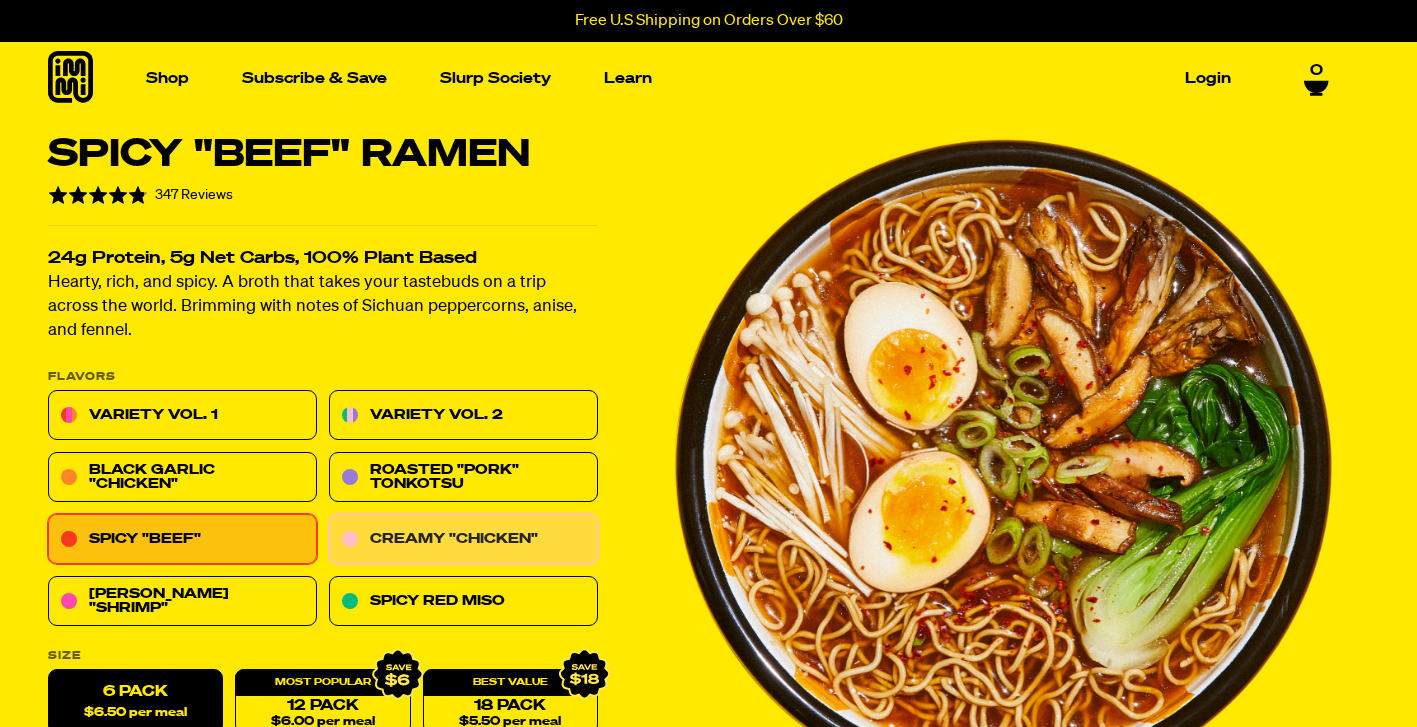 click on "Creamy "Chicken"" at bounding box center (463, 540) 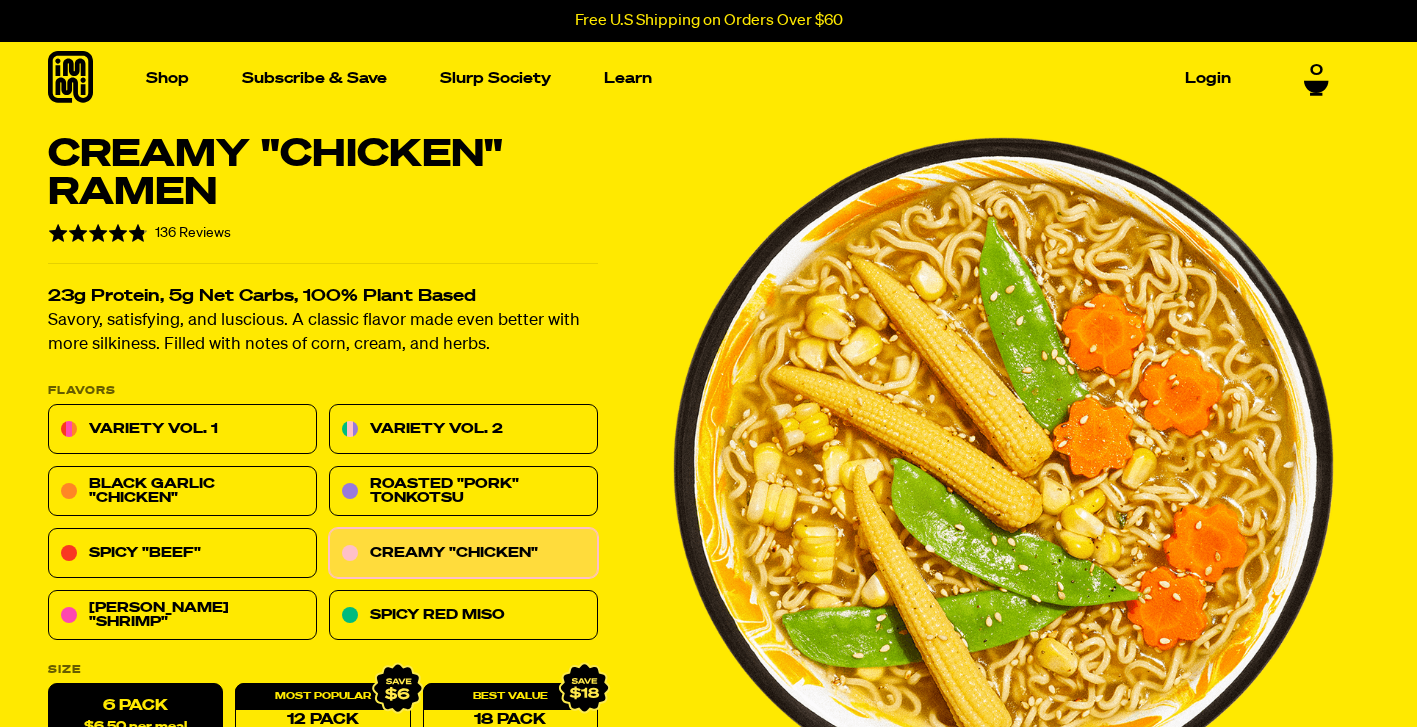 scroll, scrollTop: 0, scrollLeft: 0, axis: both 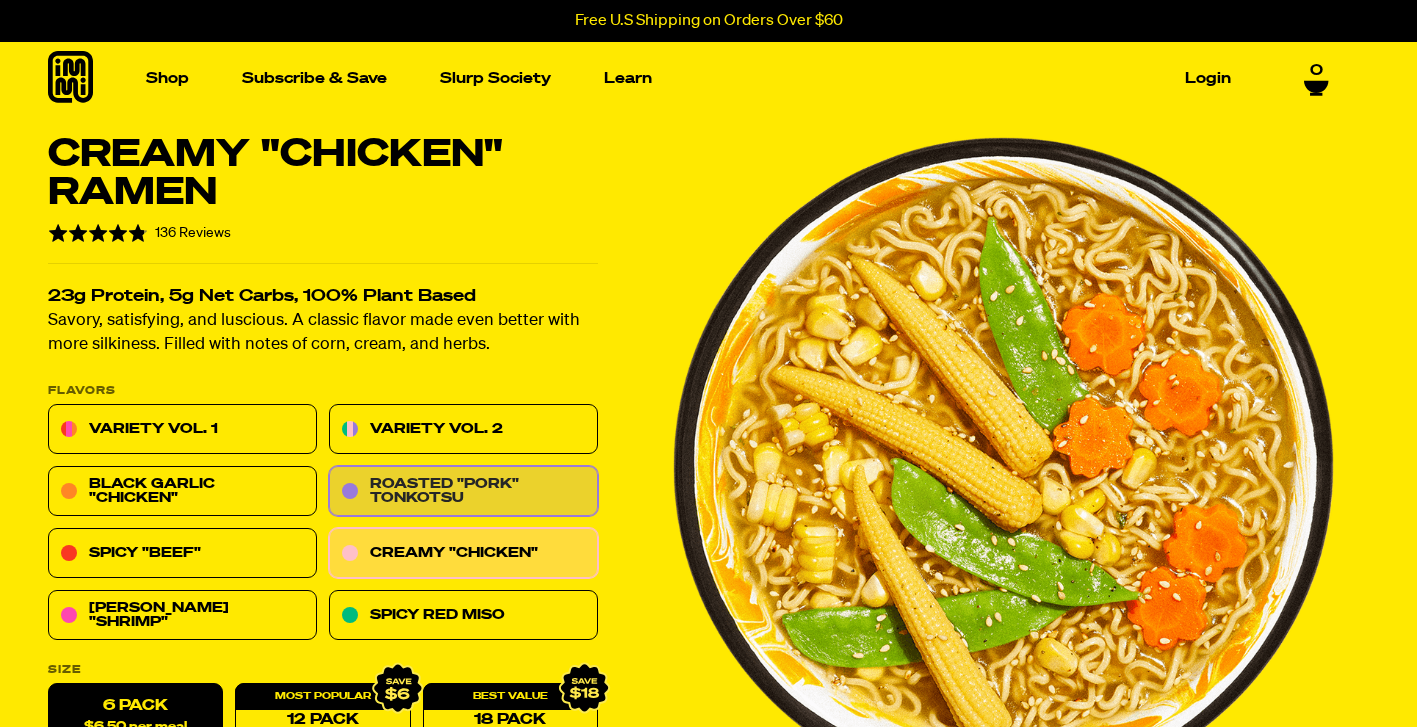 click on "Roasted "Pork" Tonkotsu" at bounding box center (463, 492) 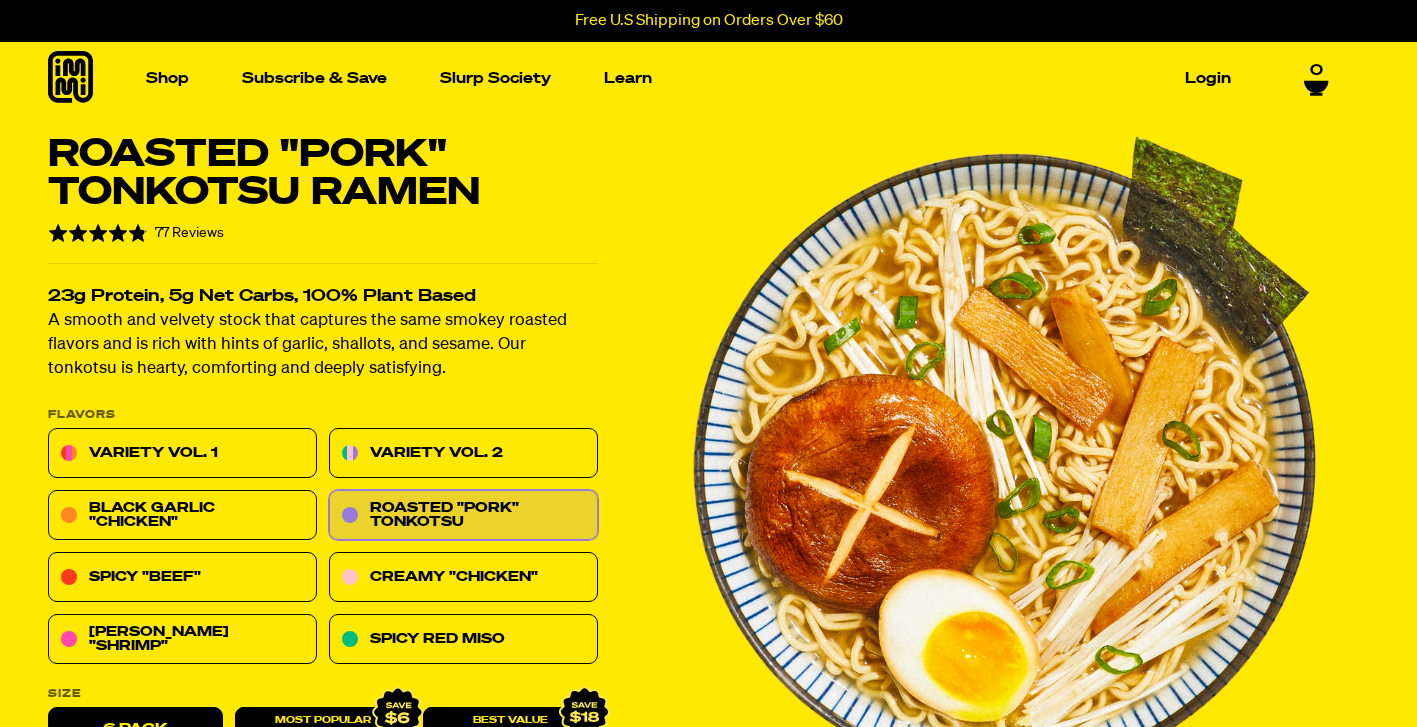 scroll, scrollTop: 0, scrollLeft: 0, axis: both 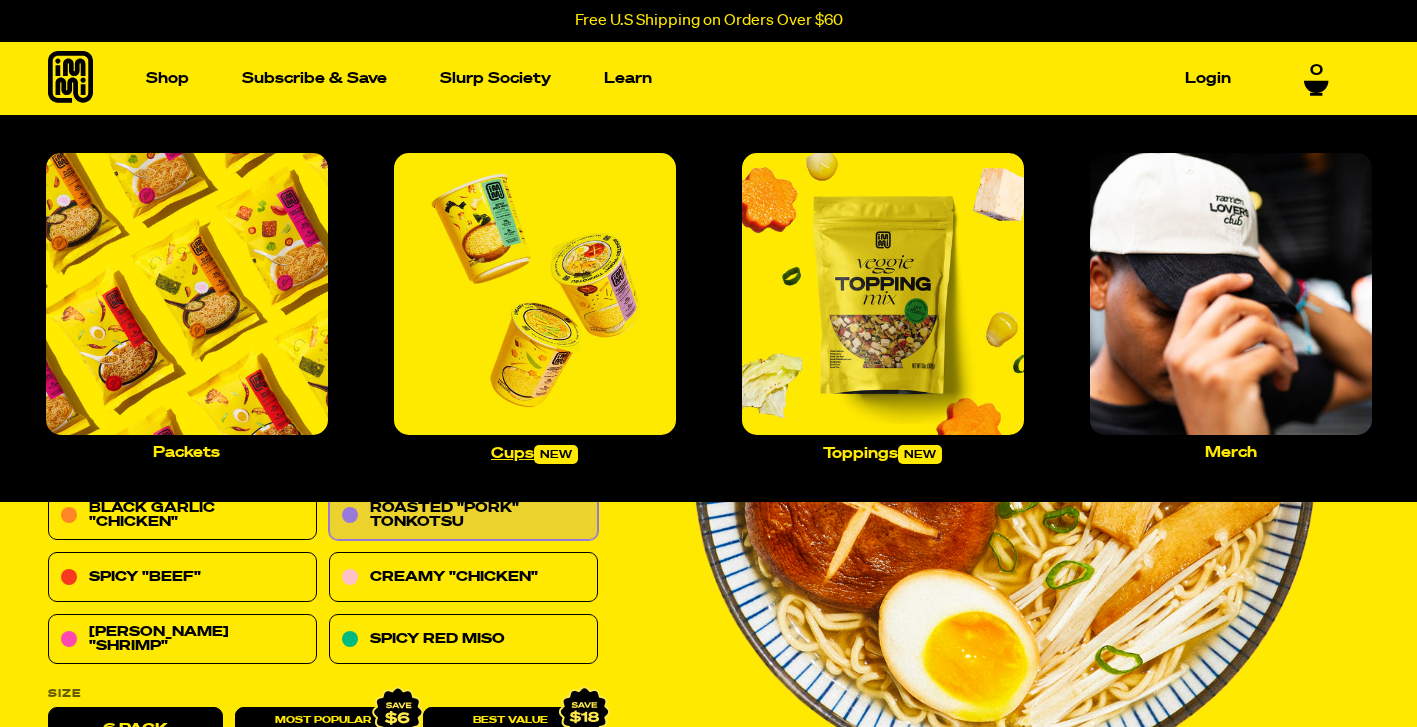click at bounding box center [535, 294] 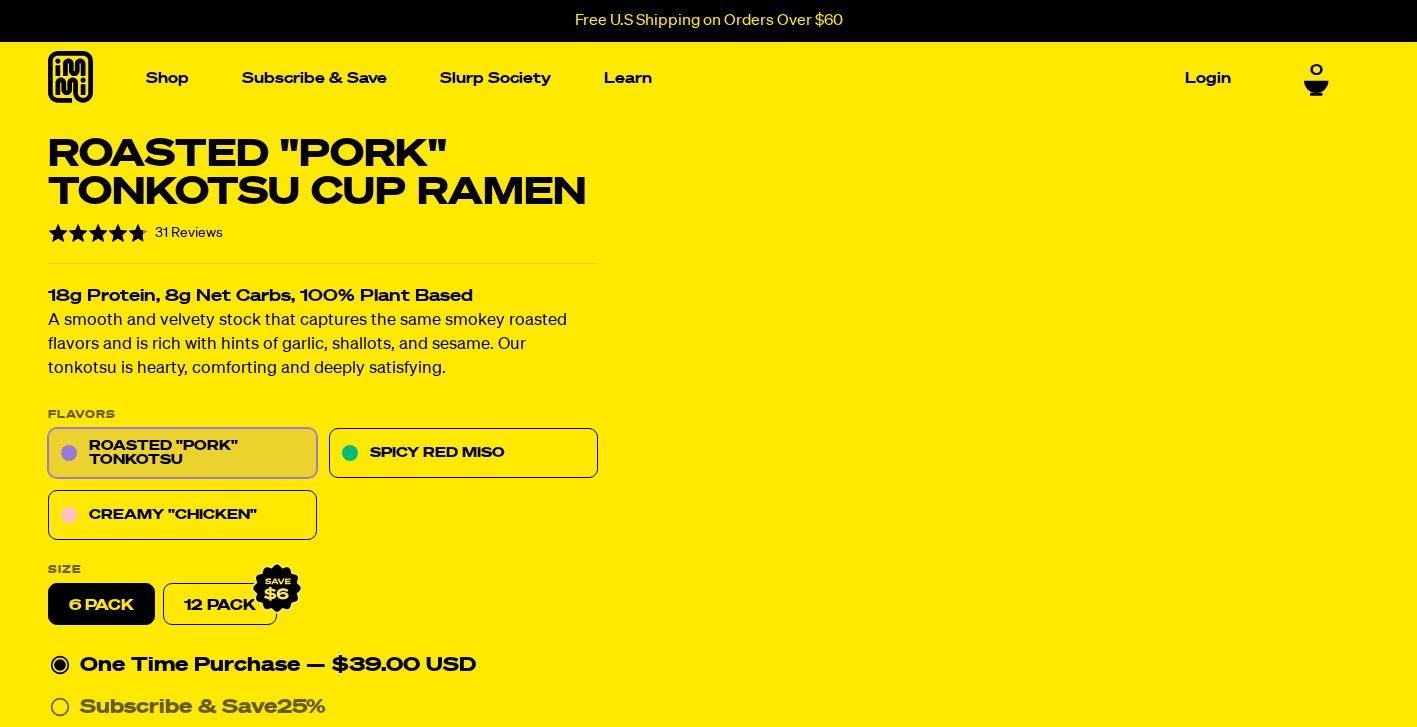 scroll, scrollTop: 0, scrollLeft: 0, axis: both 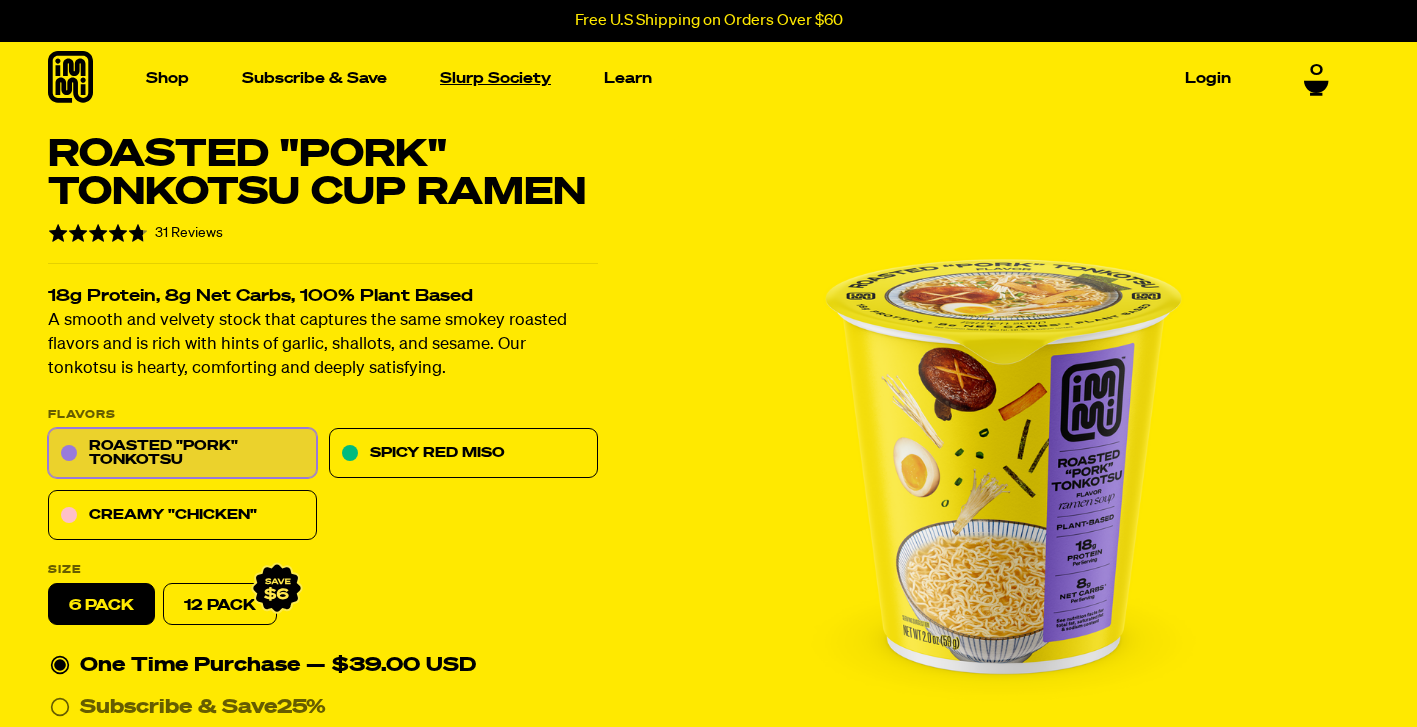 click on "Slurp Society" at bounding box center [495, 78] 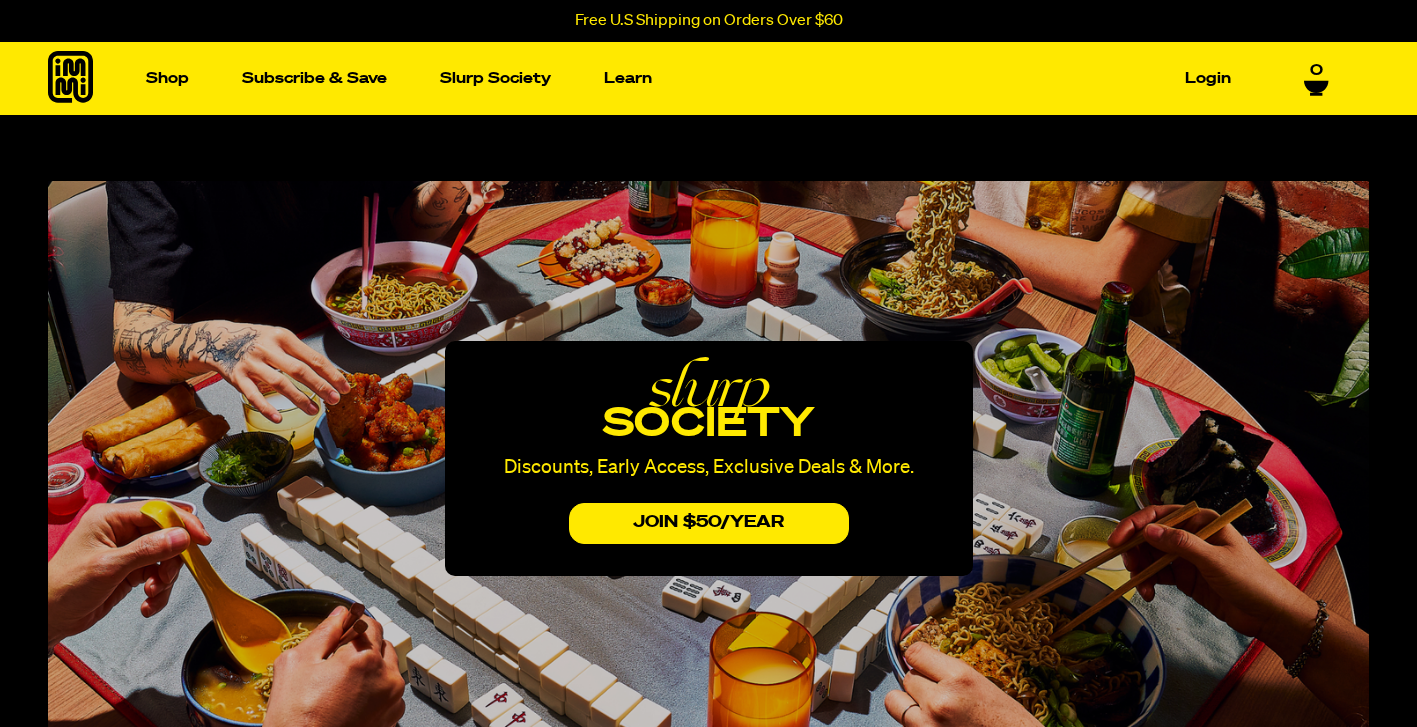 scroll, scrollTop: 0, scrollLeft: 0, axis: both 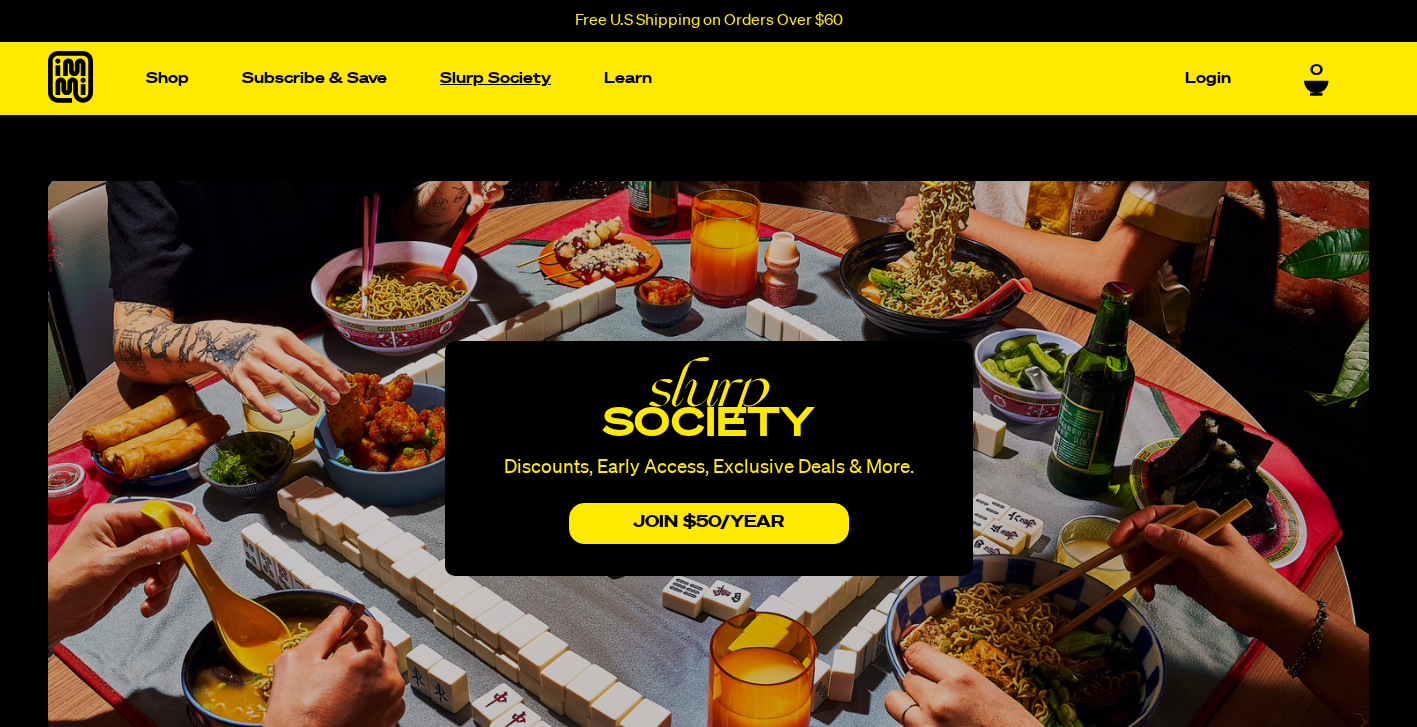 click on "Slurp Society" at bounding box center [495, 78] 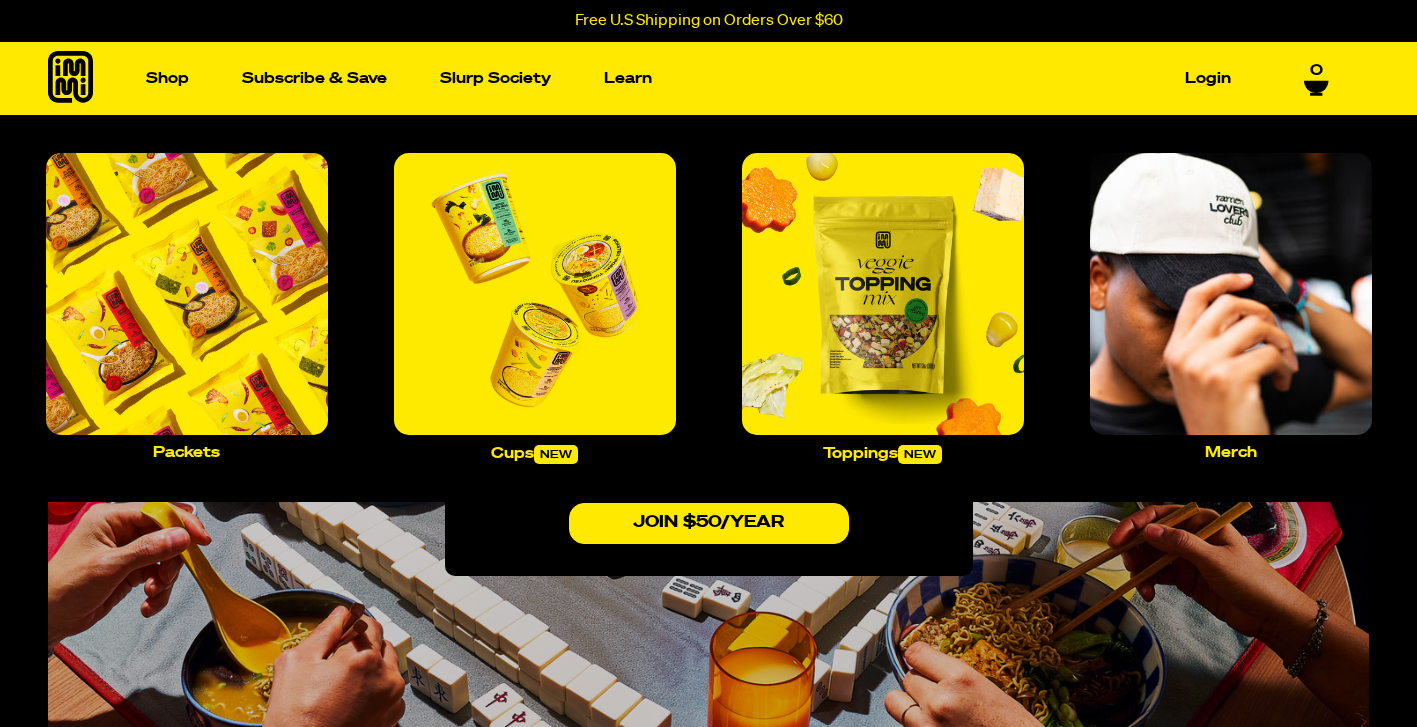 scroll, scrollTop: 0, scrollLeft: 0, axis: both 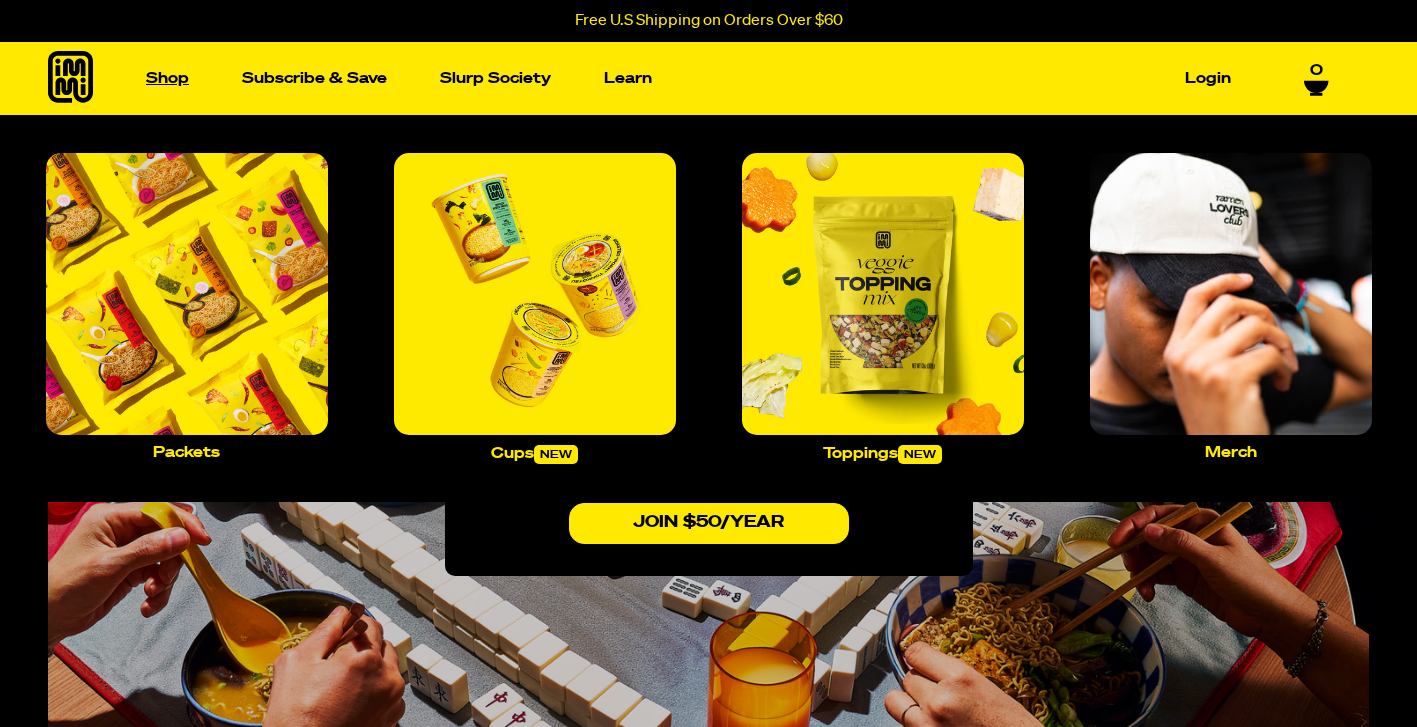 click on "Shop" at bounding box center (167, 78) 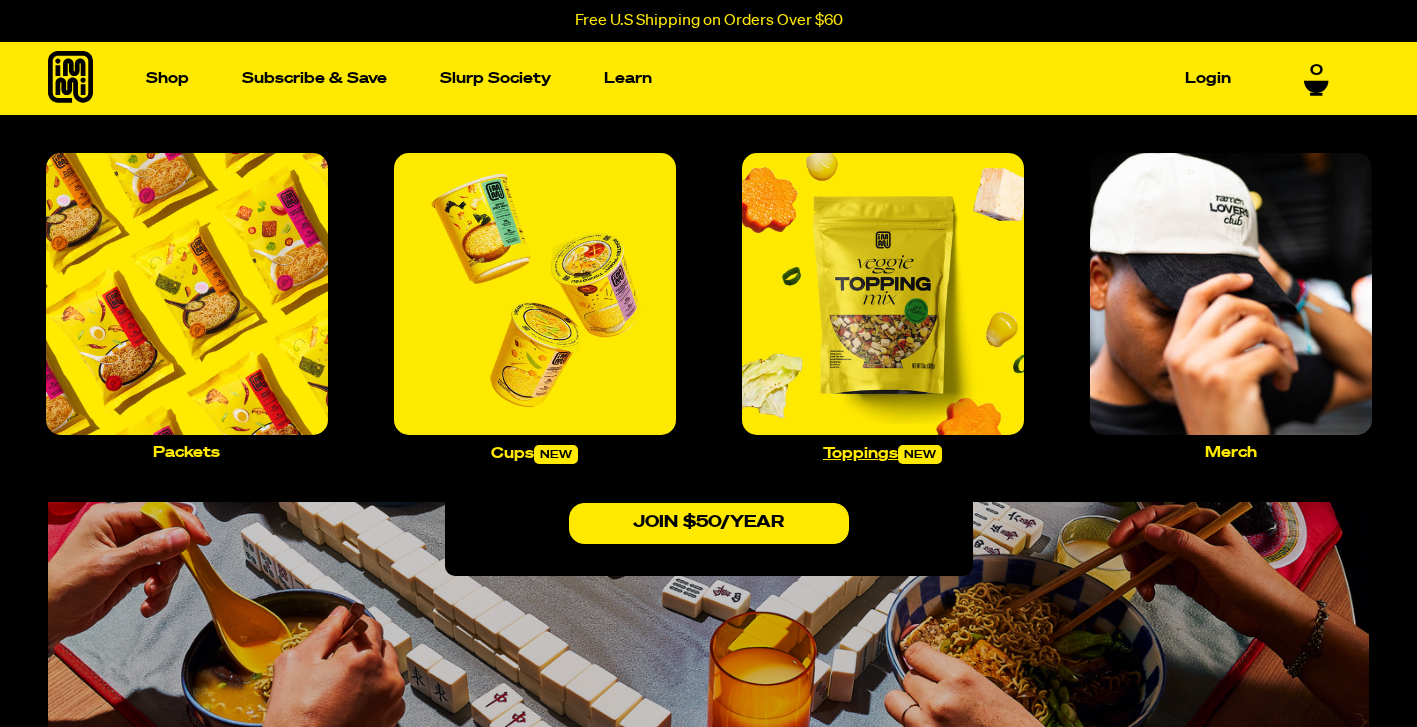 click at bounding box center (883, 294) 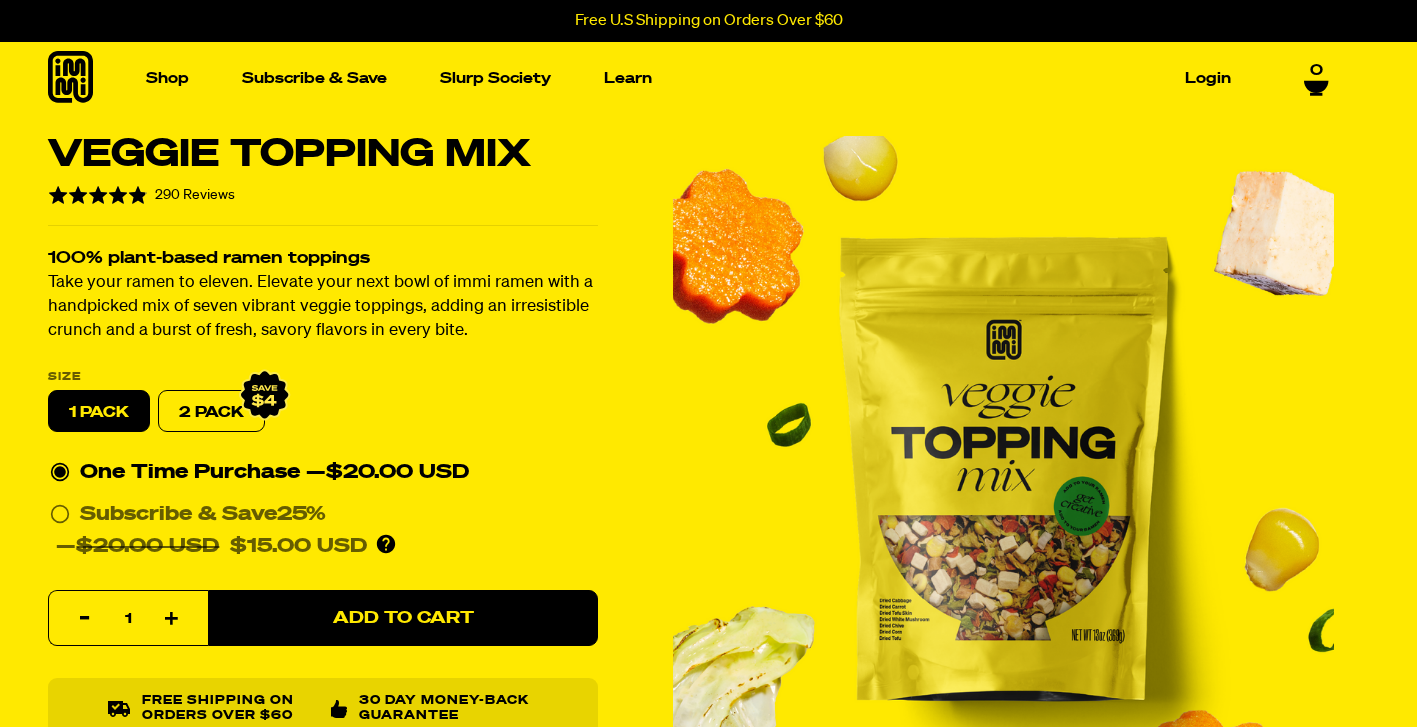 scroll, scrollTop: 0, scrollLeft: 0, axis: both 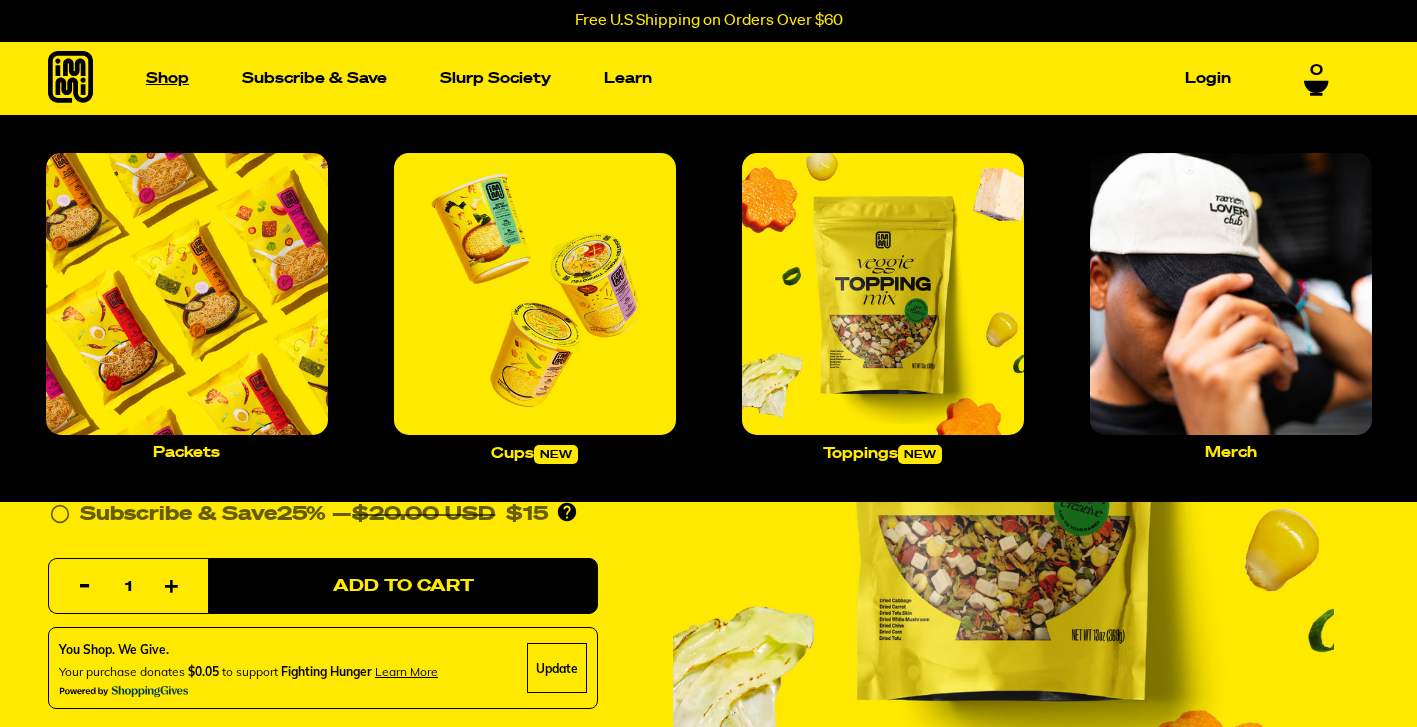 click on "Shop" at bounding box center [167, 78] 